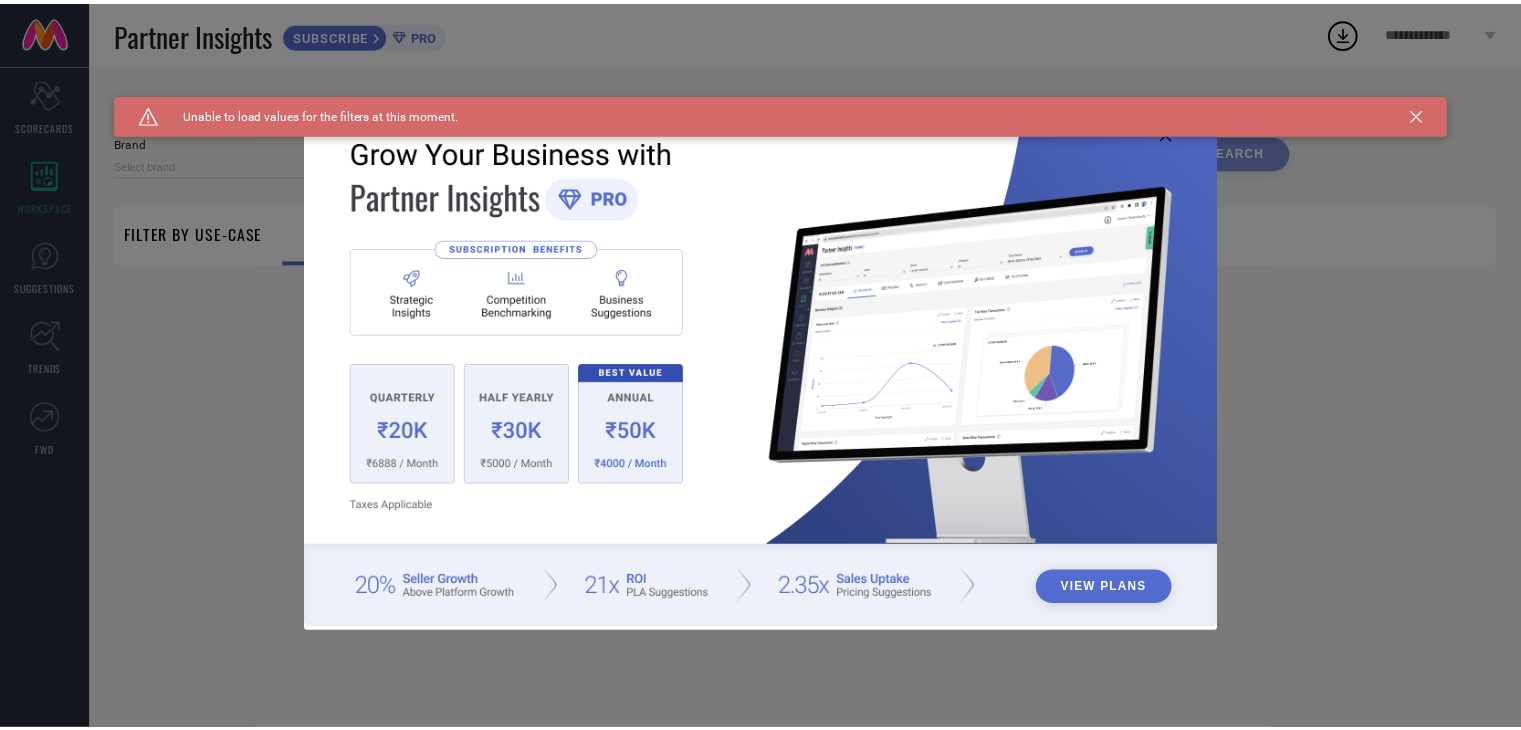 scroll, scrollTop: 0, scrollLeft: 0, axis: both 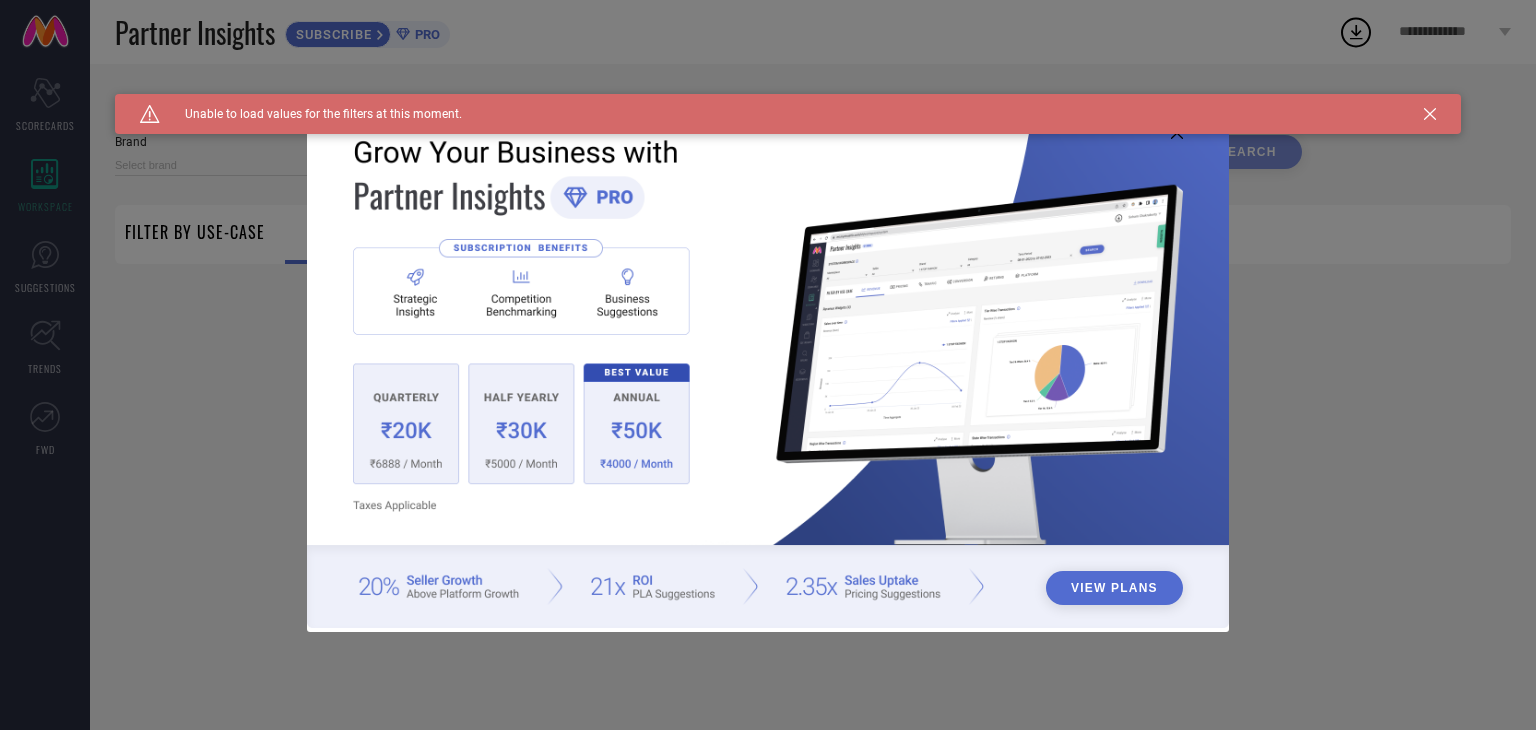 type on "1 STOP FASHION" 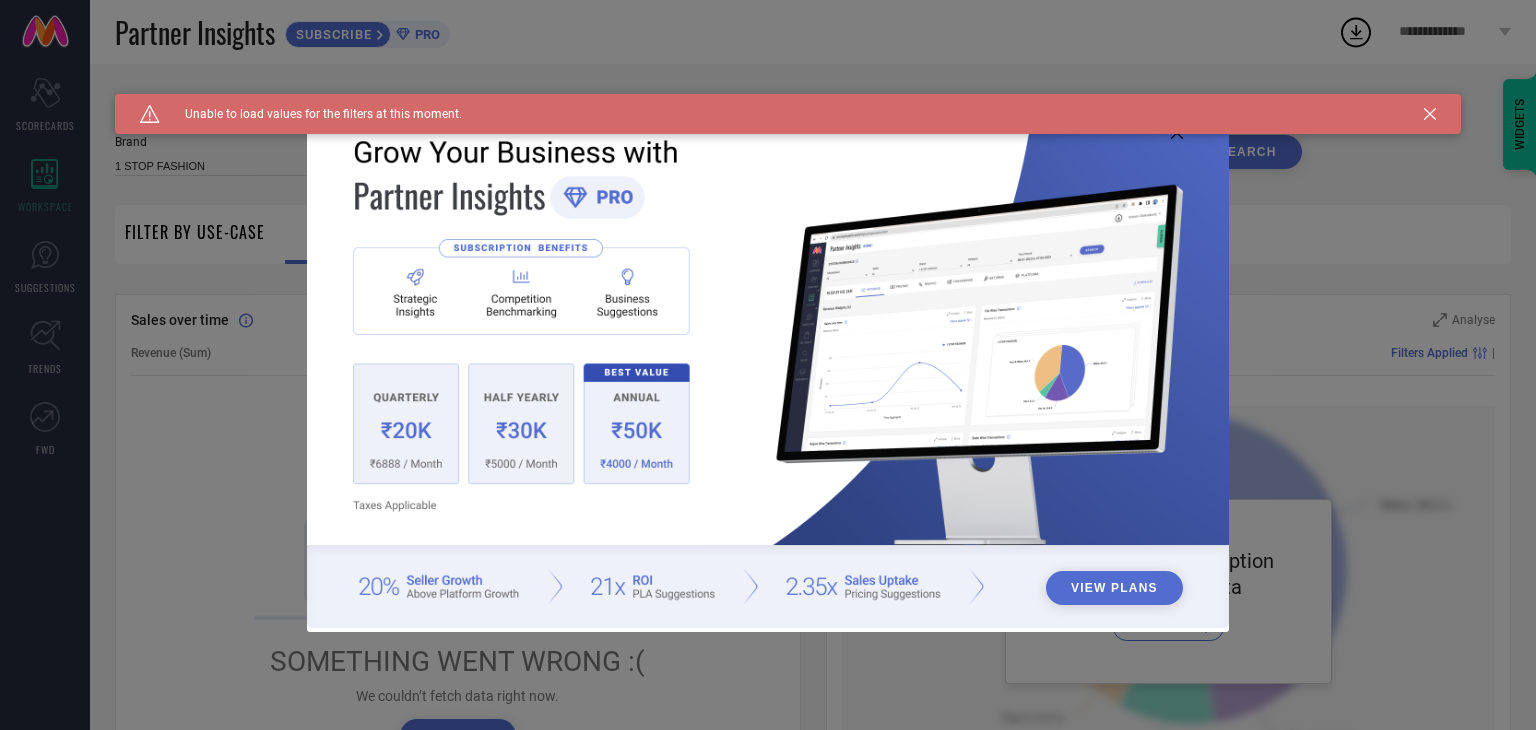 click 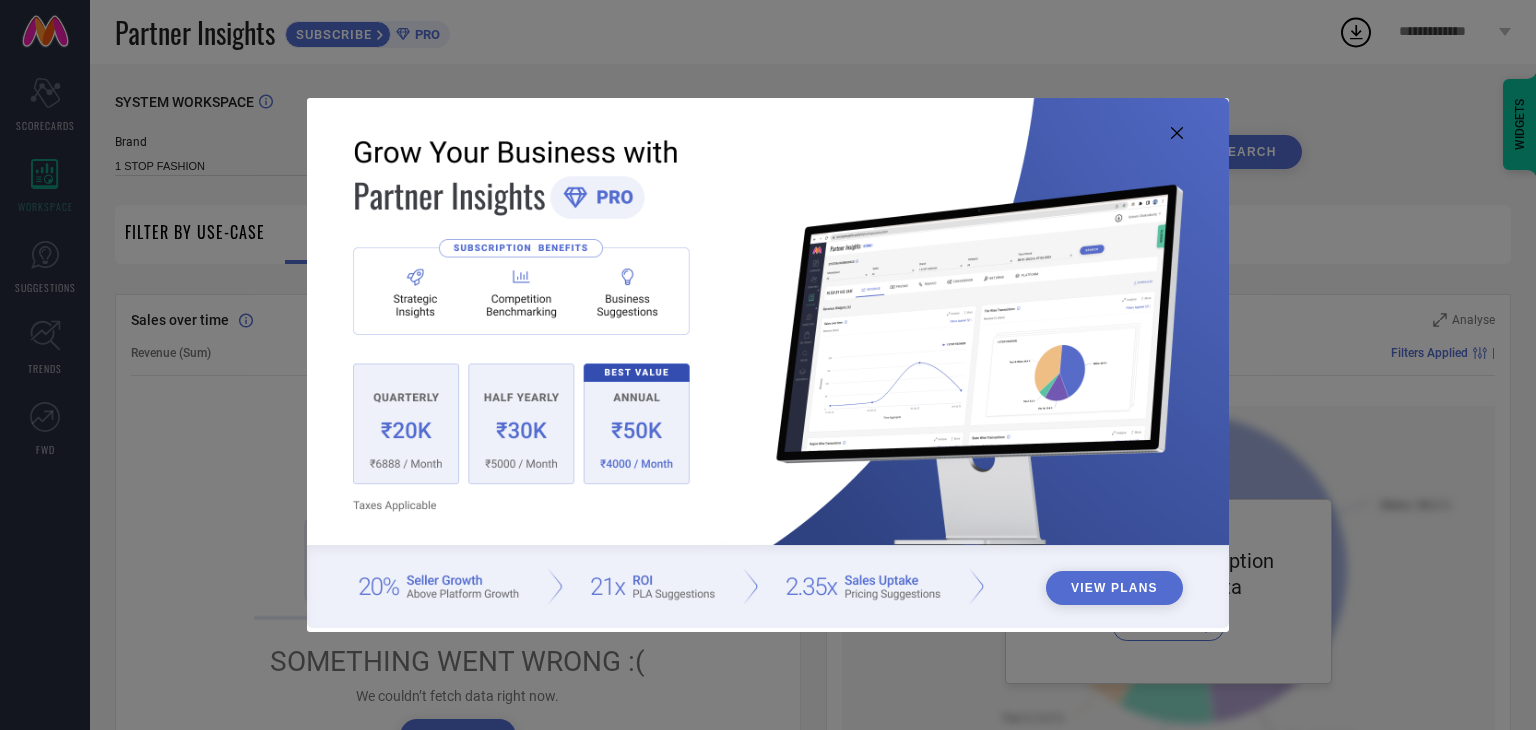 click at bounding box center (768, 363) 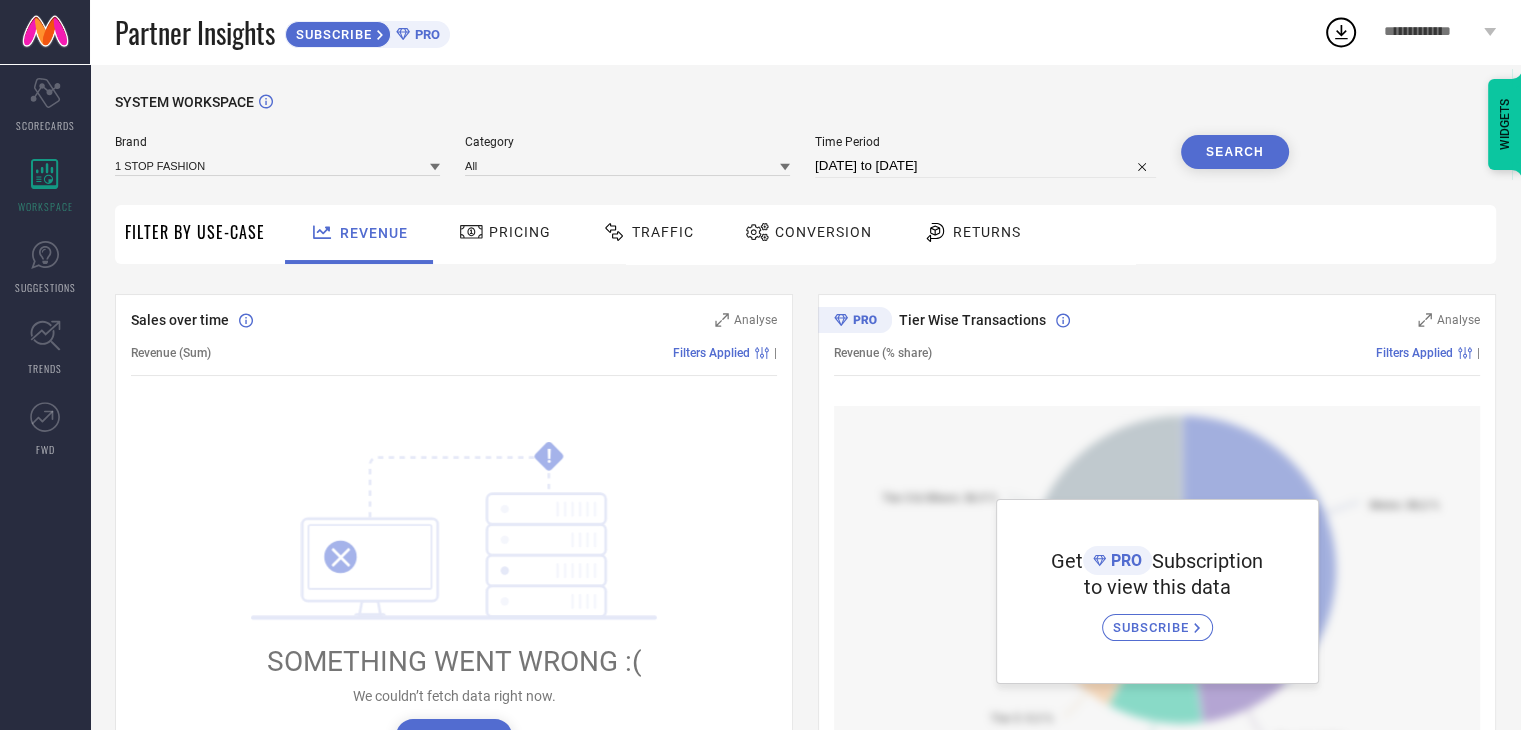 click on "Pricing" at bounding box center (520, 232) 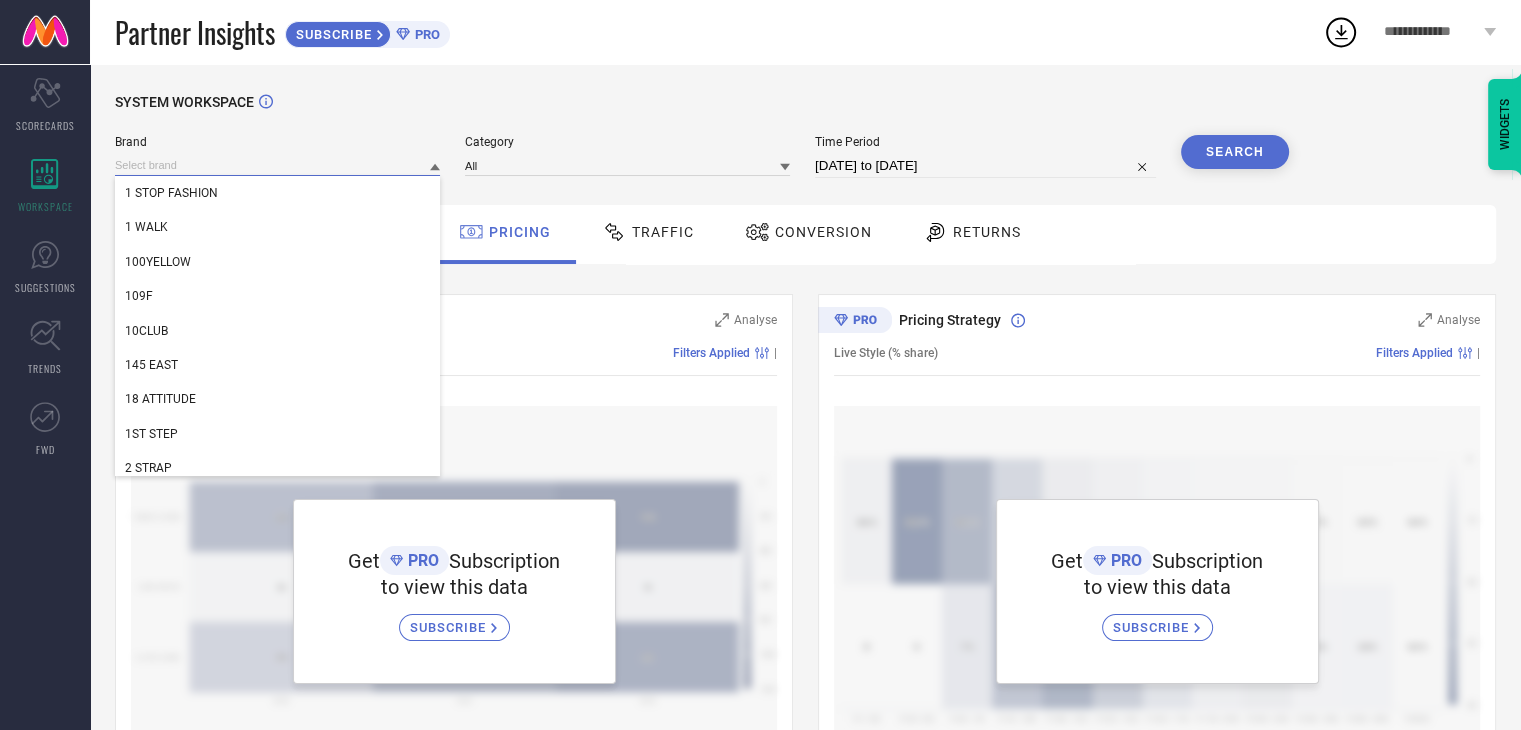 click at bounding box center (277, 165) 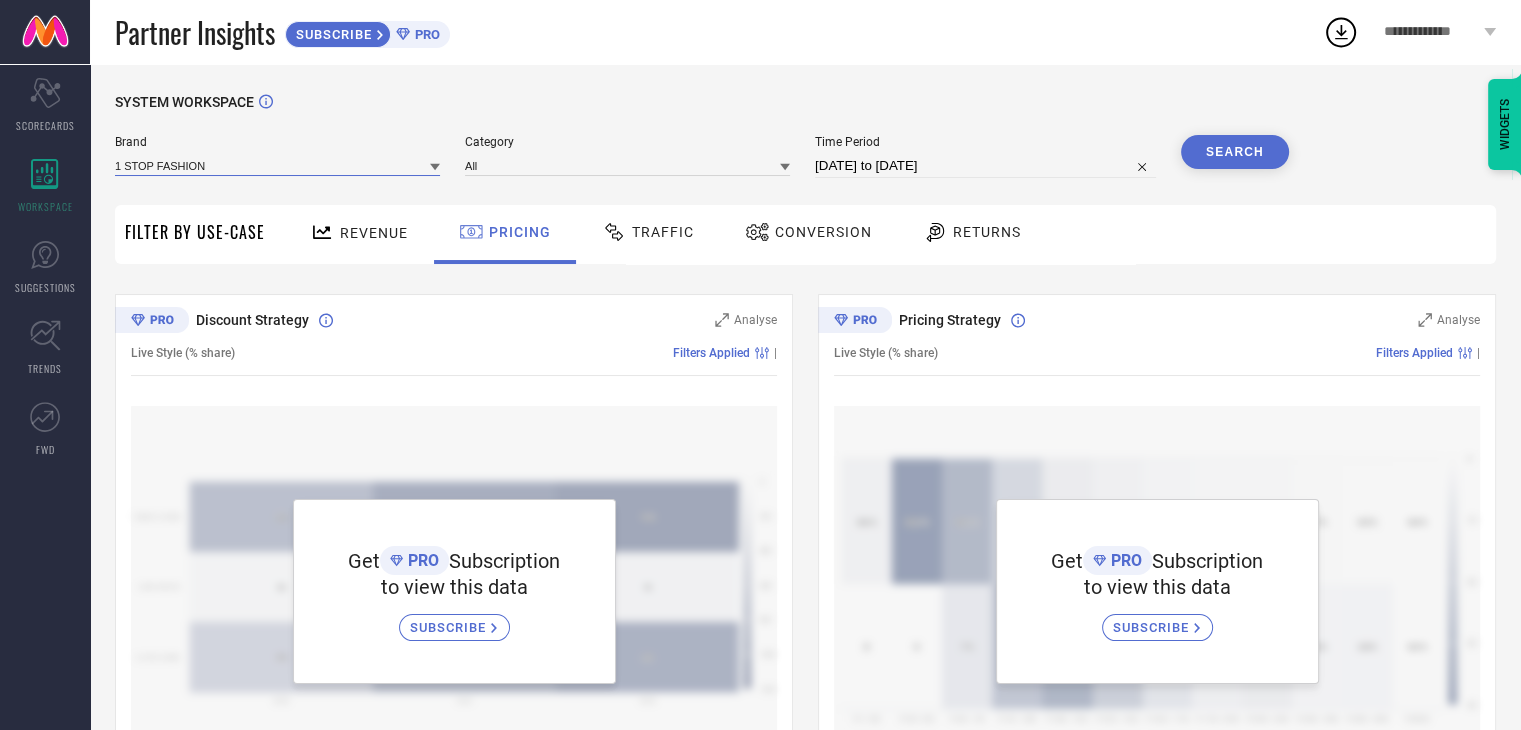 click at bounding box center (277, 165) 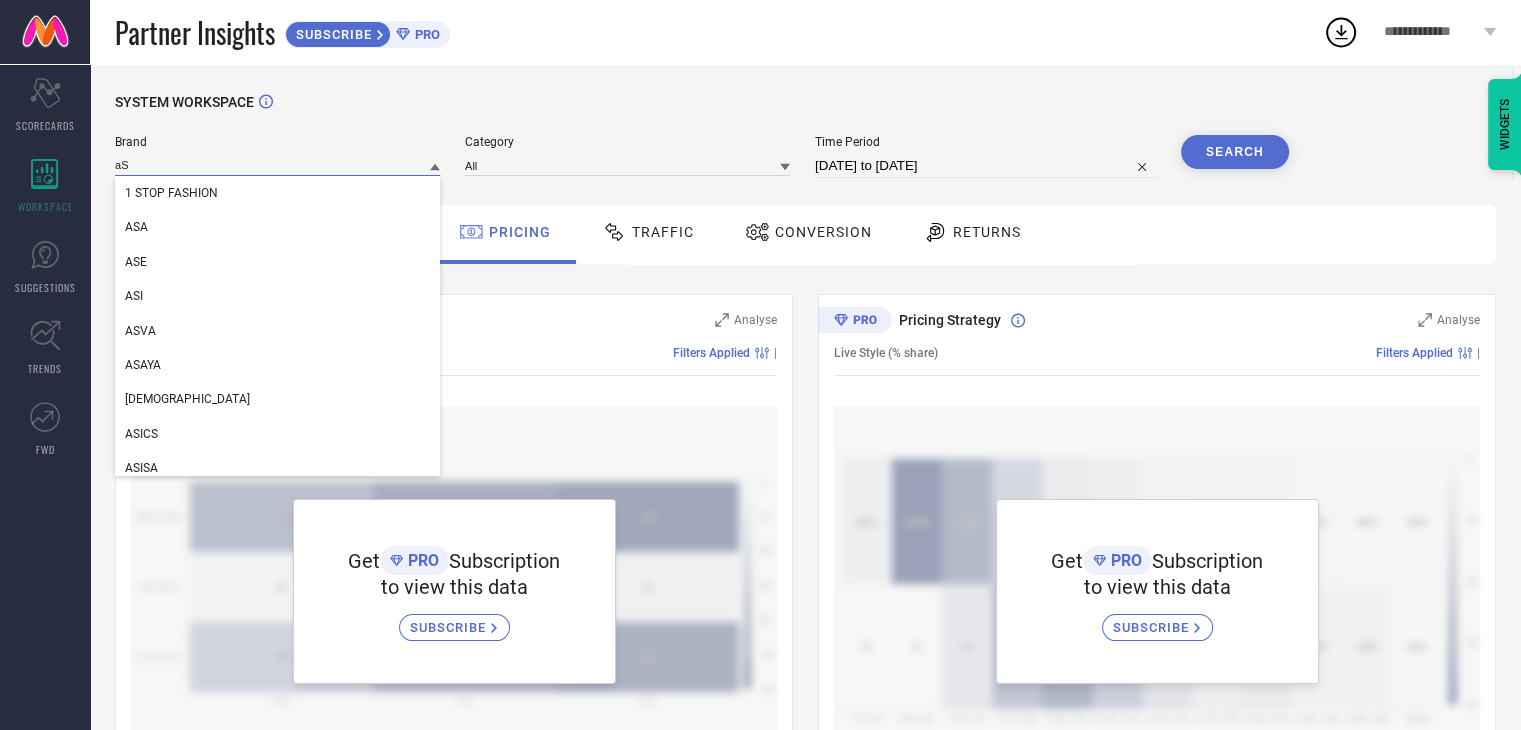 type on "a" 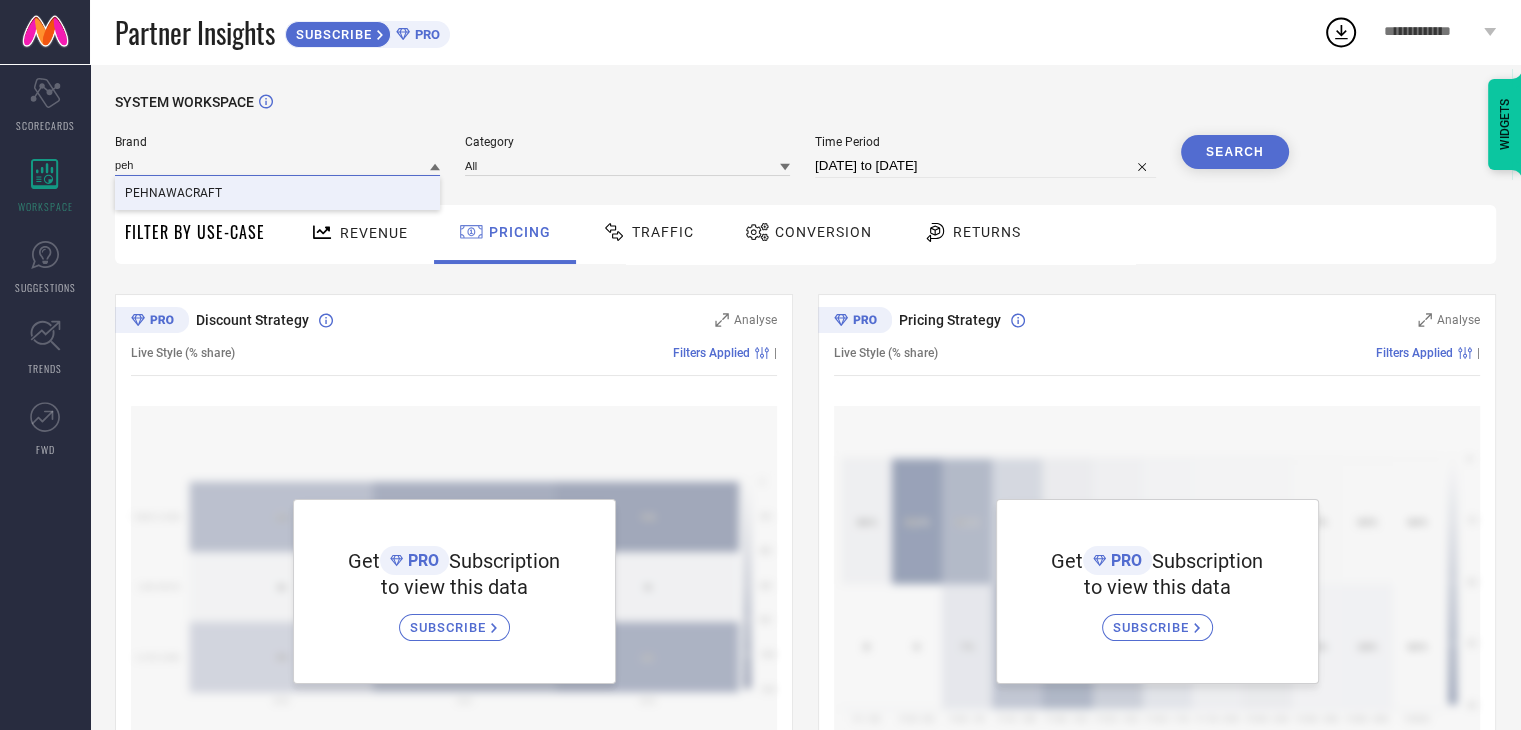 type on "peh" 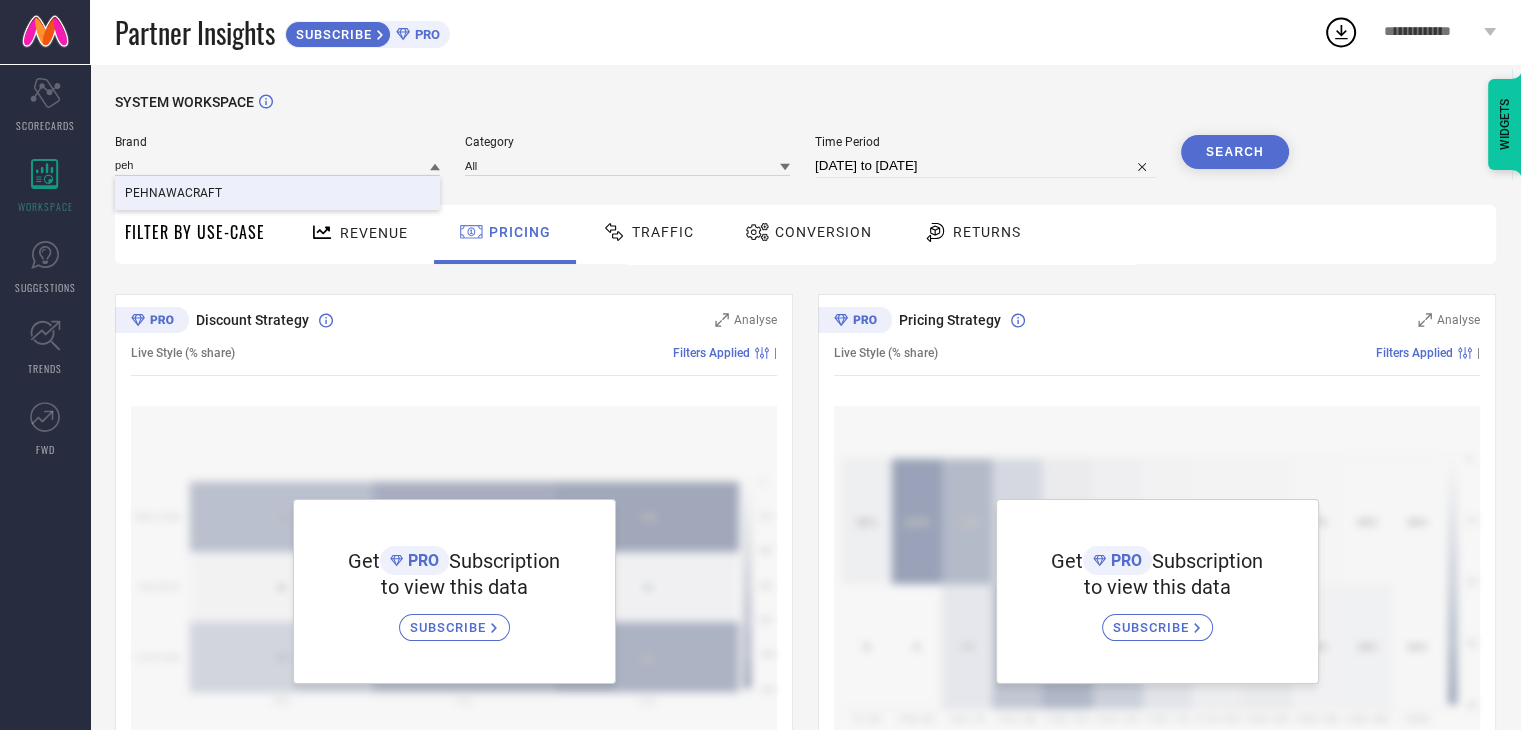 click on "PEHNAWACRAFT" at bounding box center (277, 193) 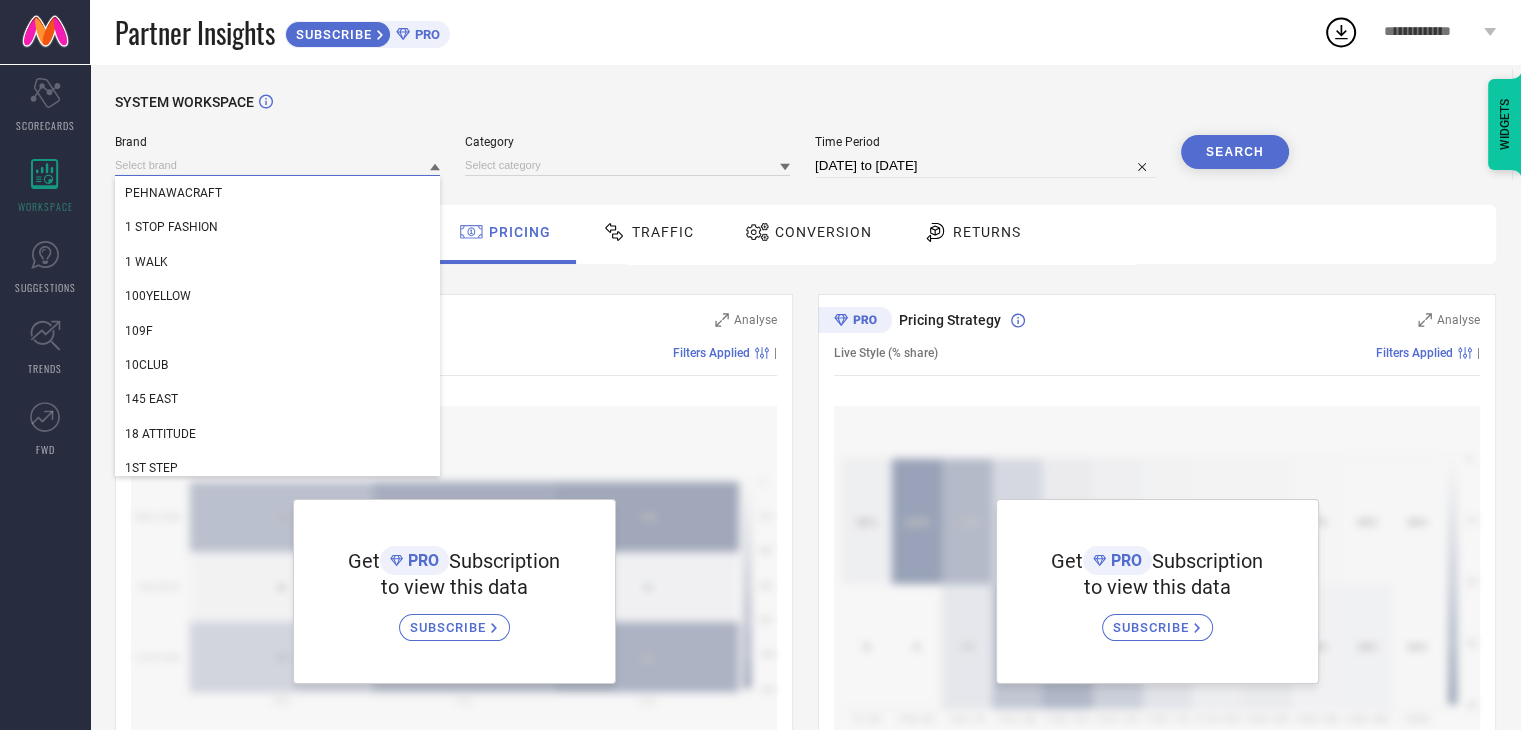 click at bounding box center (277, 165) 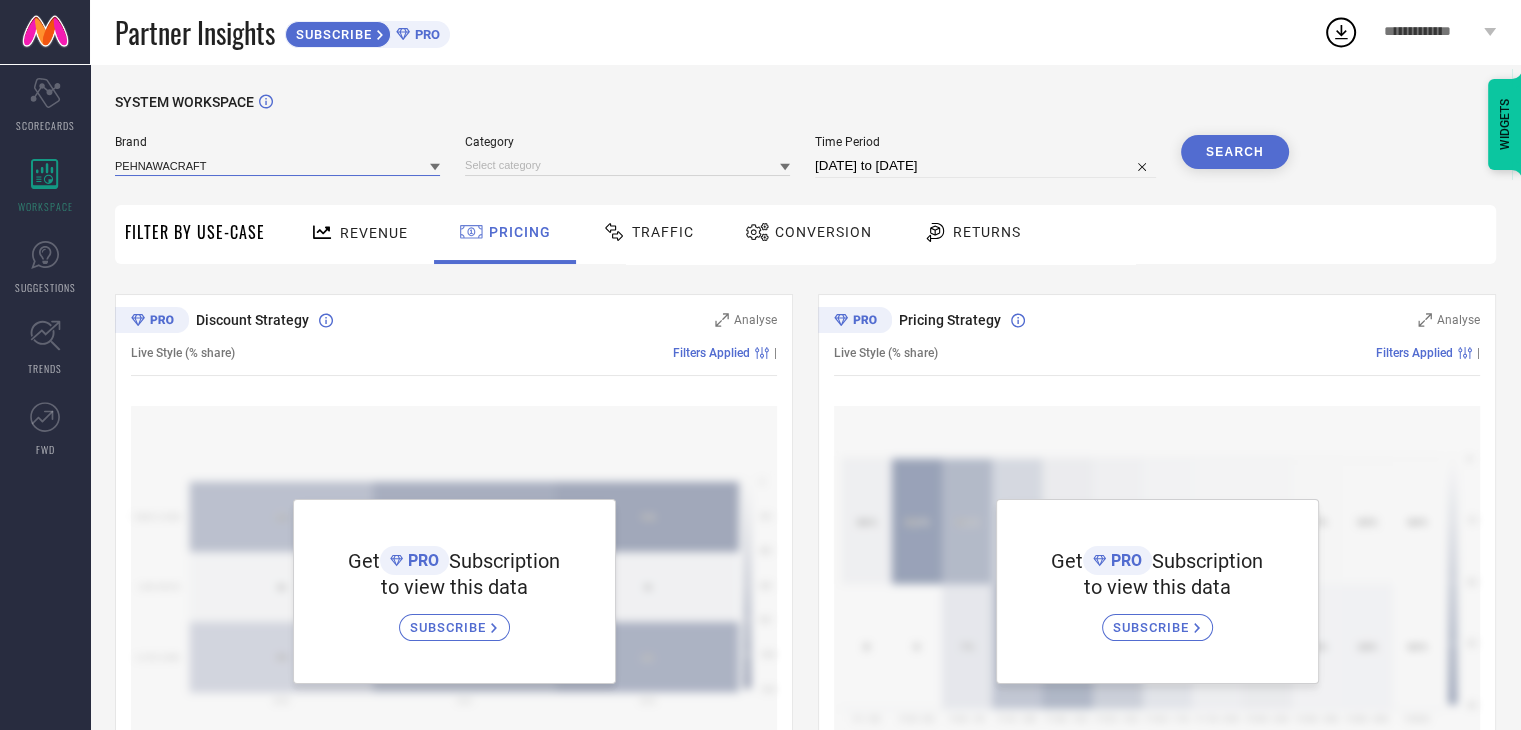 click at bounding box center (277, 165) 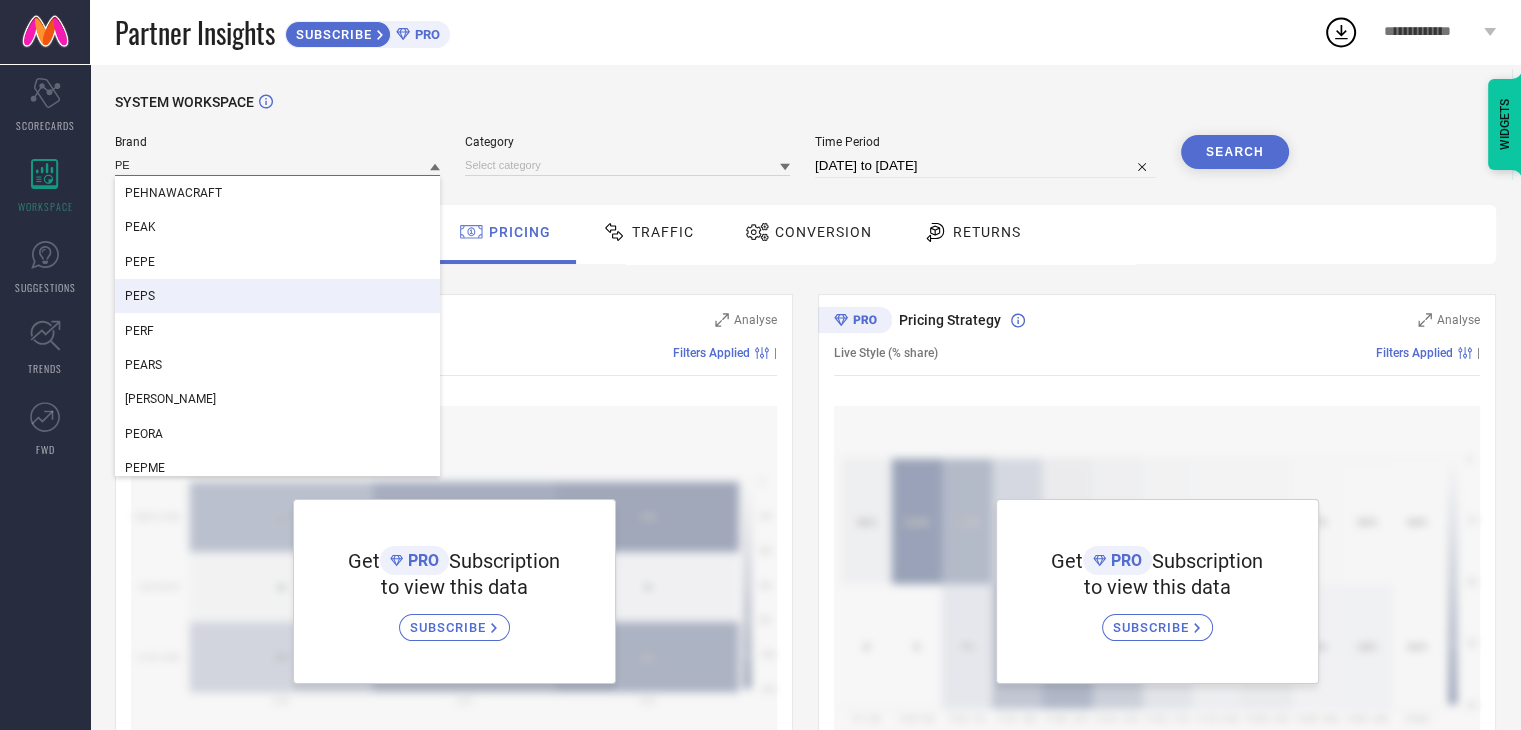 type on "PE" 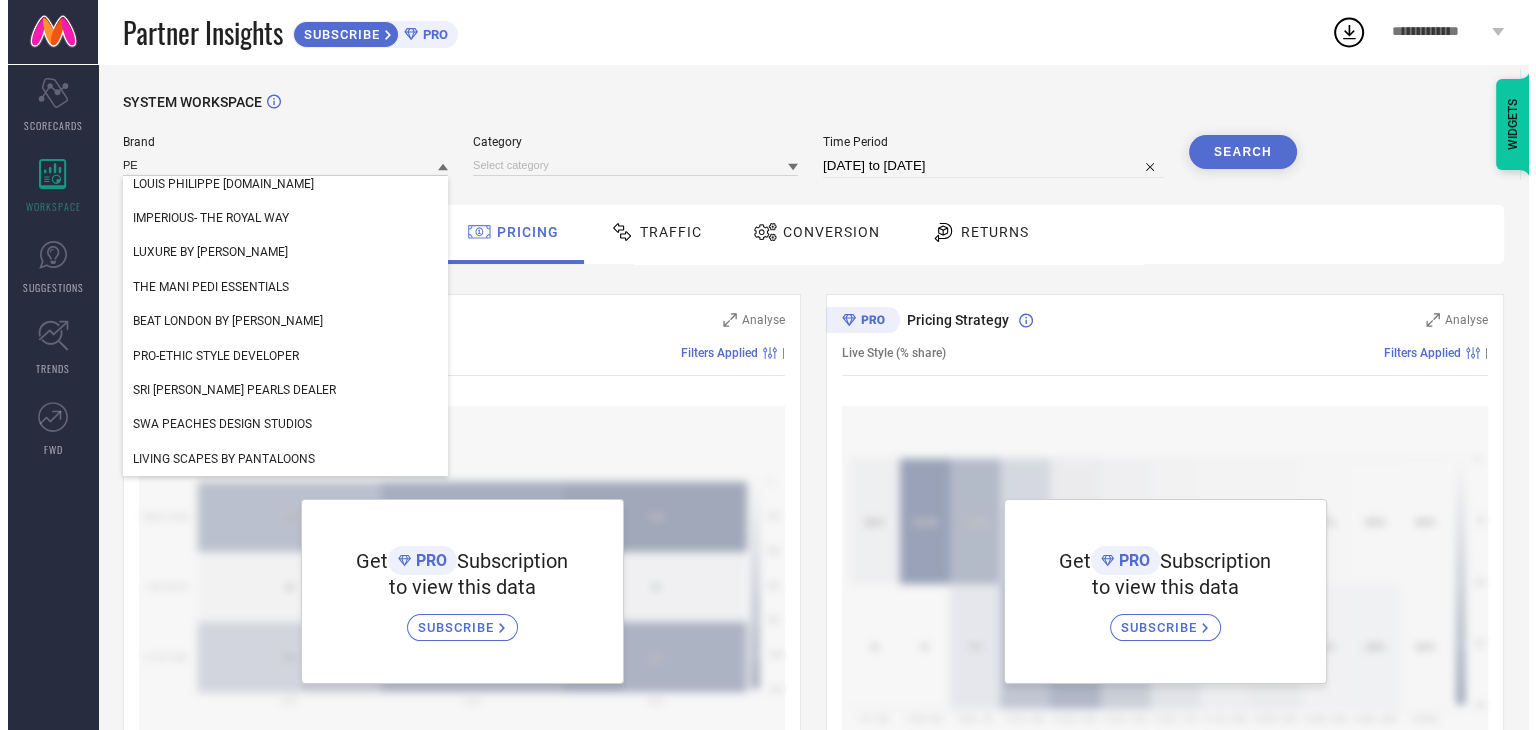 scroll, scrollTop: 8437, scrollLeft: 0, axis: vertical 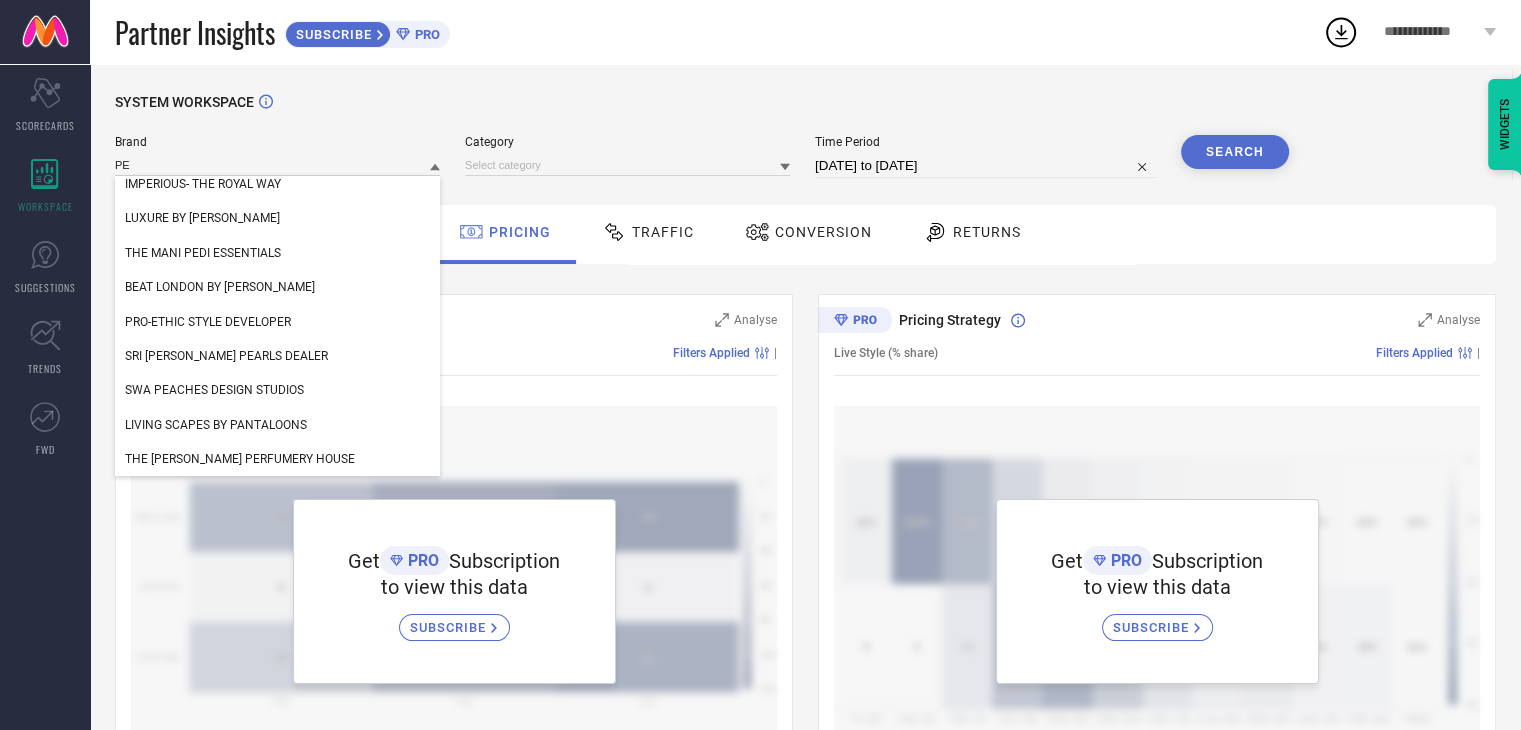 click on "Traffic" at bounding box center (648, 234) 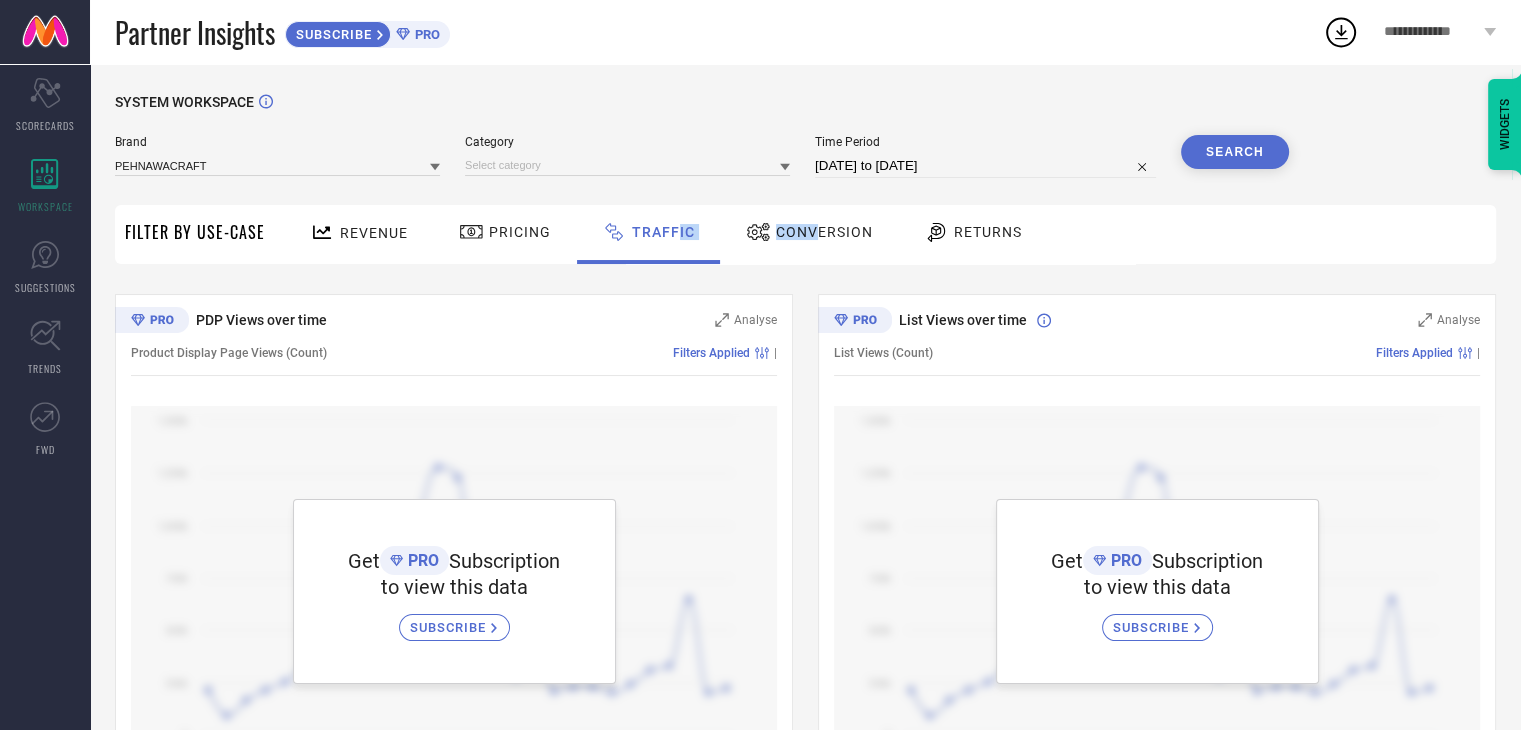drag, startPoint x: 676, startPoint y: 229, endPoint x: 814, endPoint y: 239, distance: 138.36185 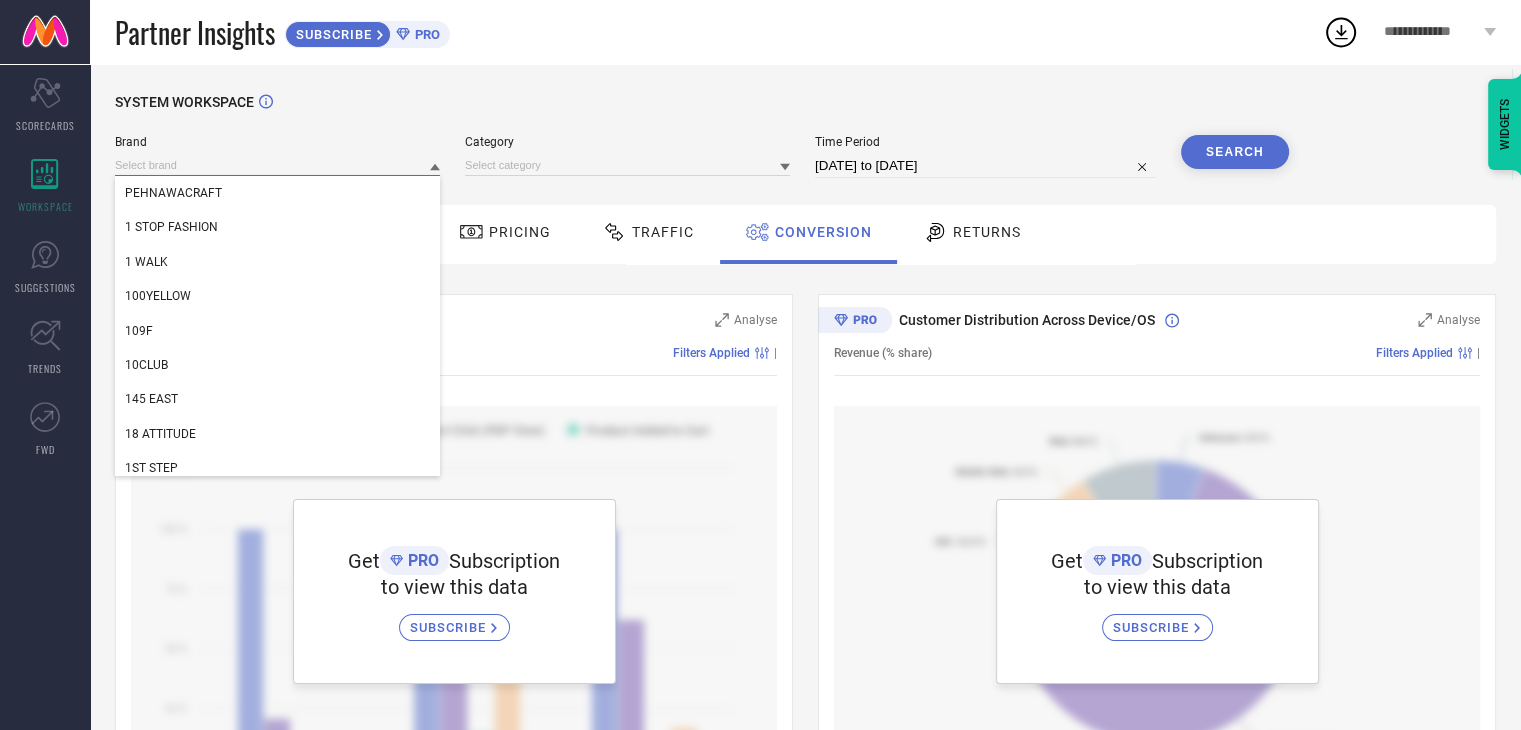 click at bounding box center [277, 165] 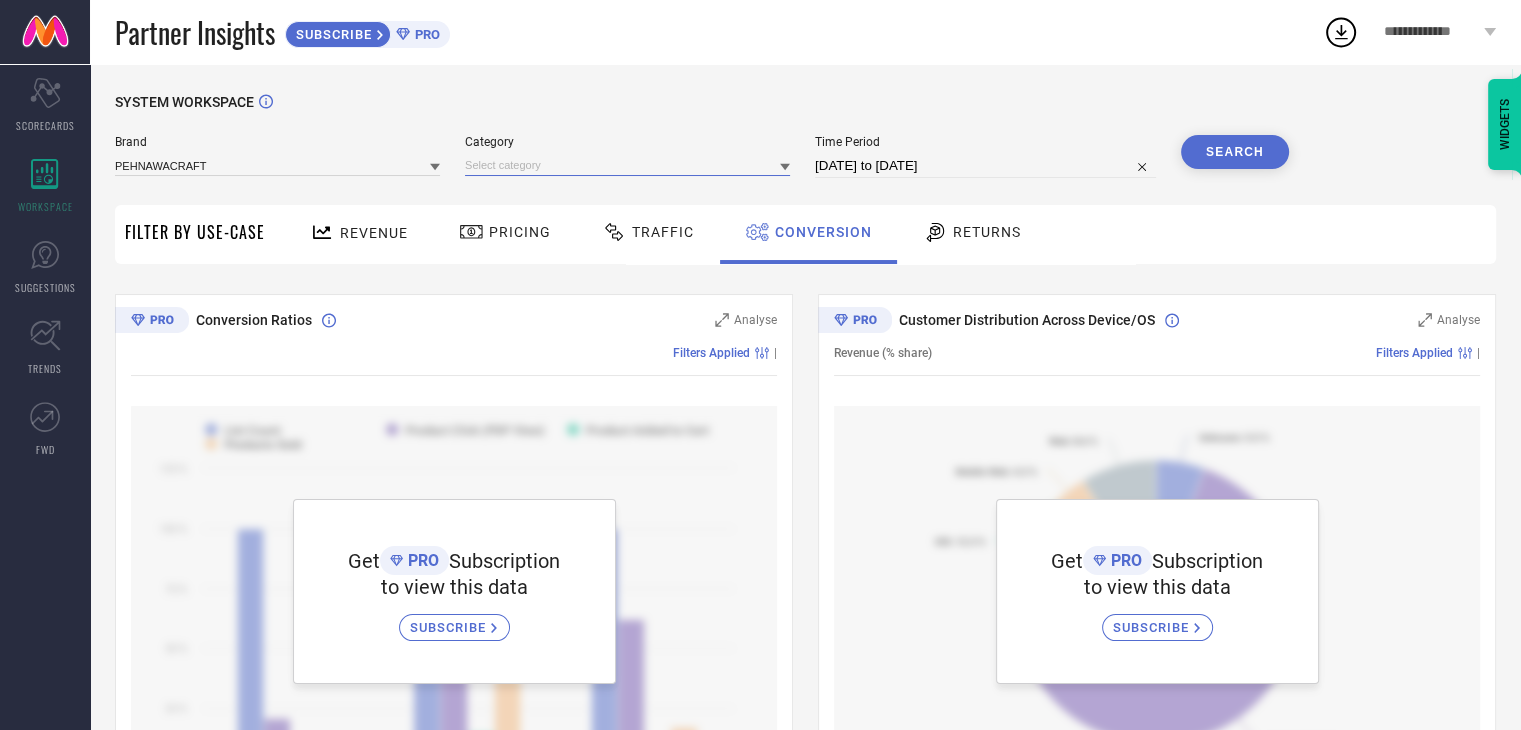 click at bounding box center (627, 165) 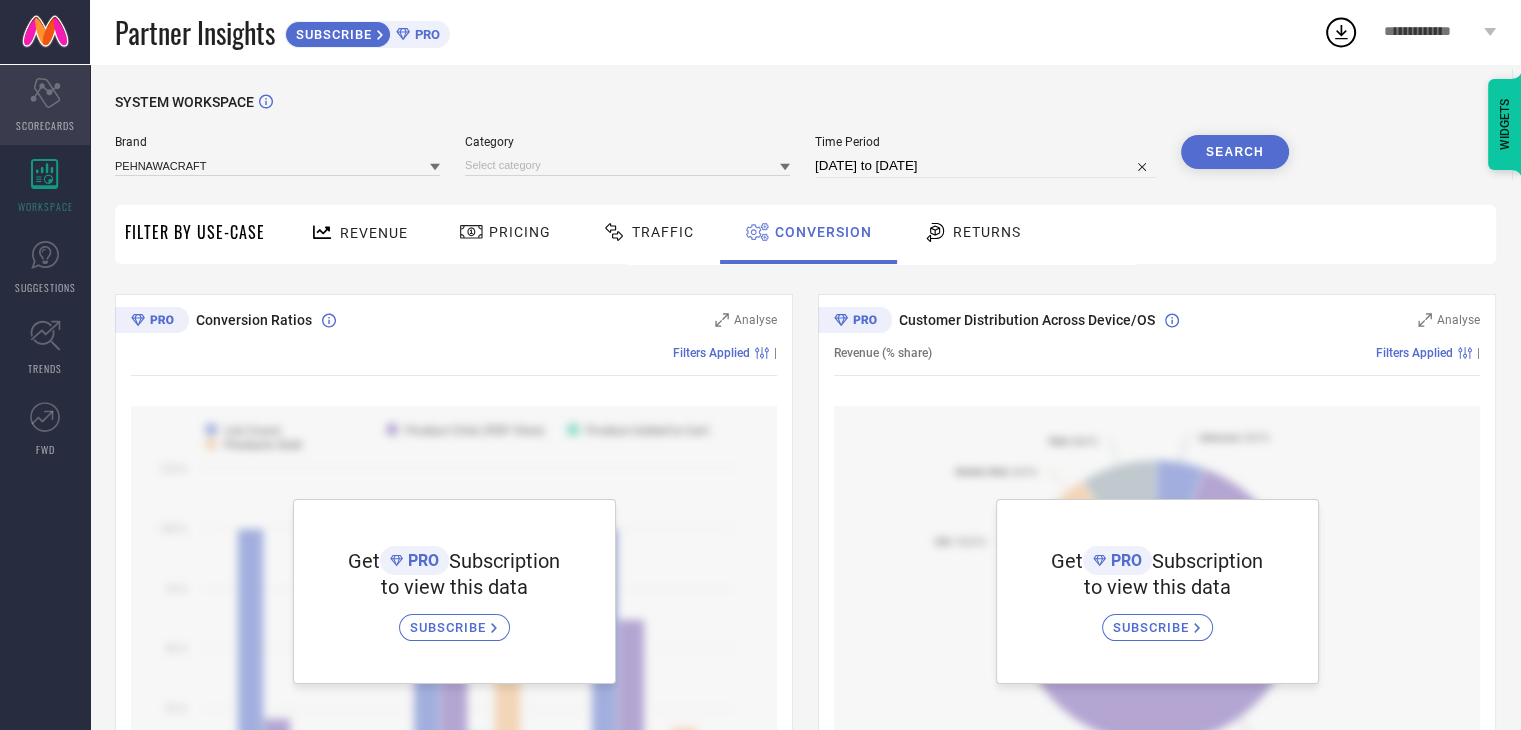 click on "SCORECARDS" at bounding box center (45, 125) 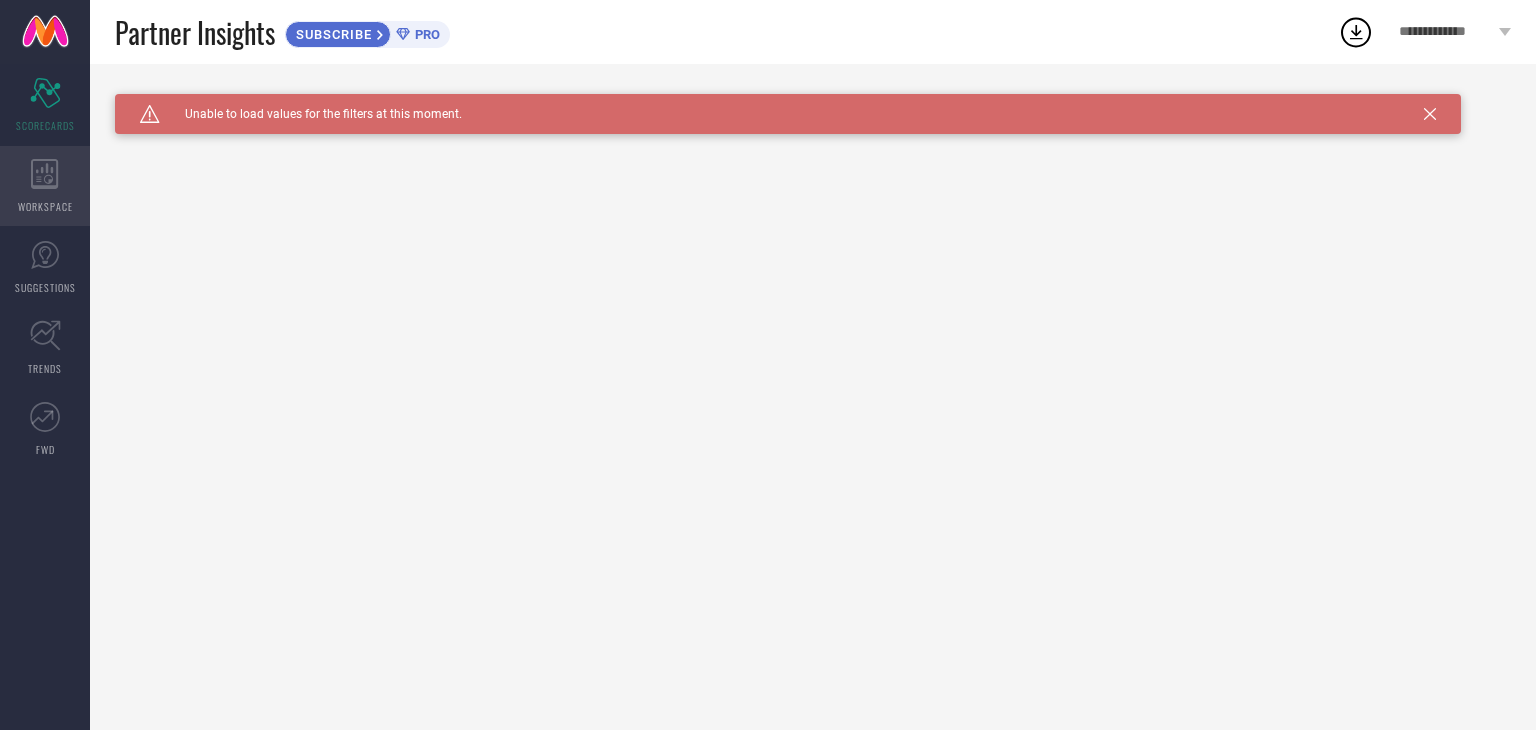 click on "WORKSPACE" at bounding box center (45, 206) 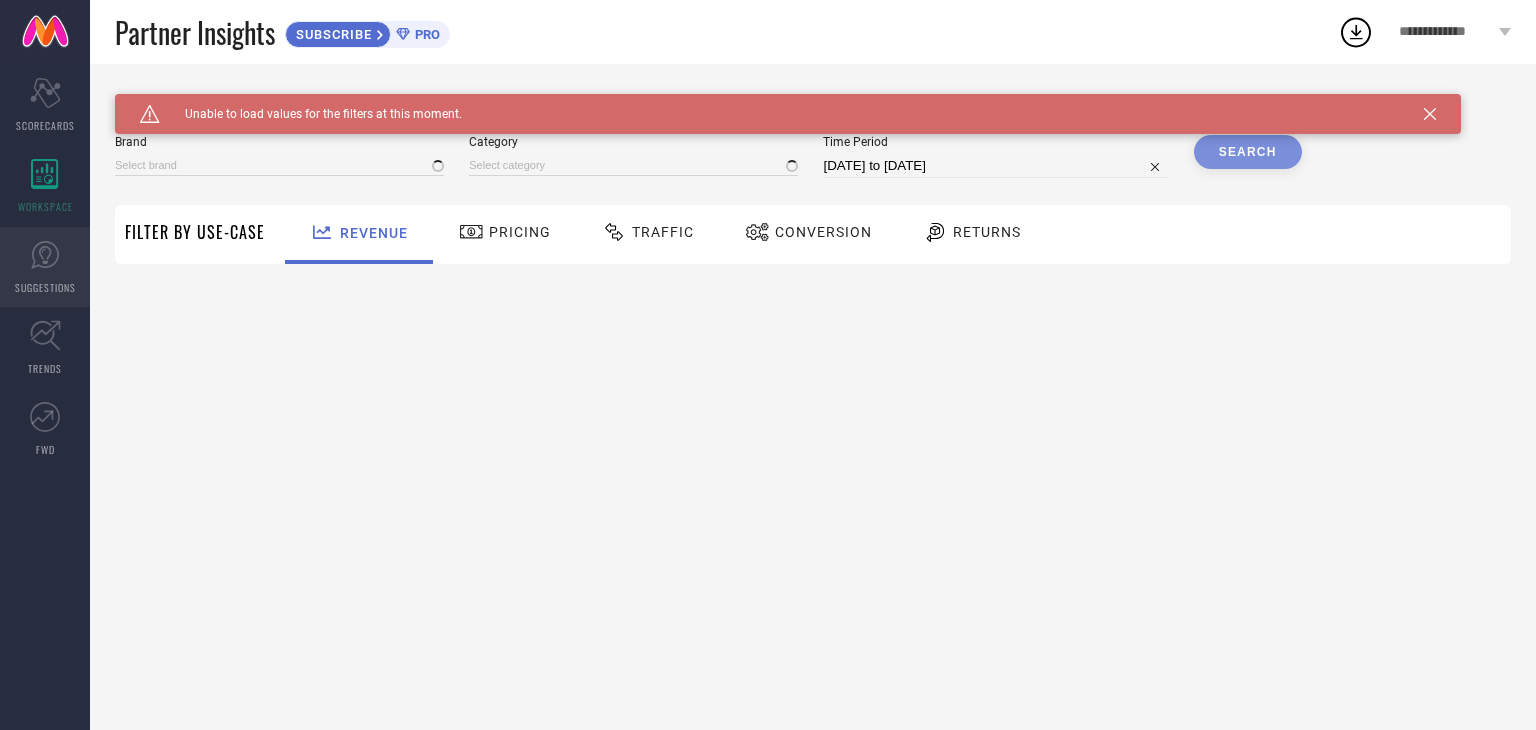 click on "SUGGESTIONS" at bounding box center (45, 287) 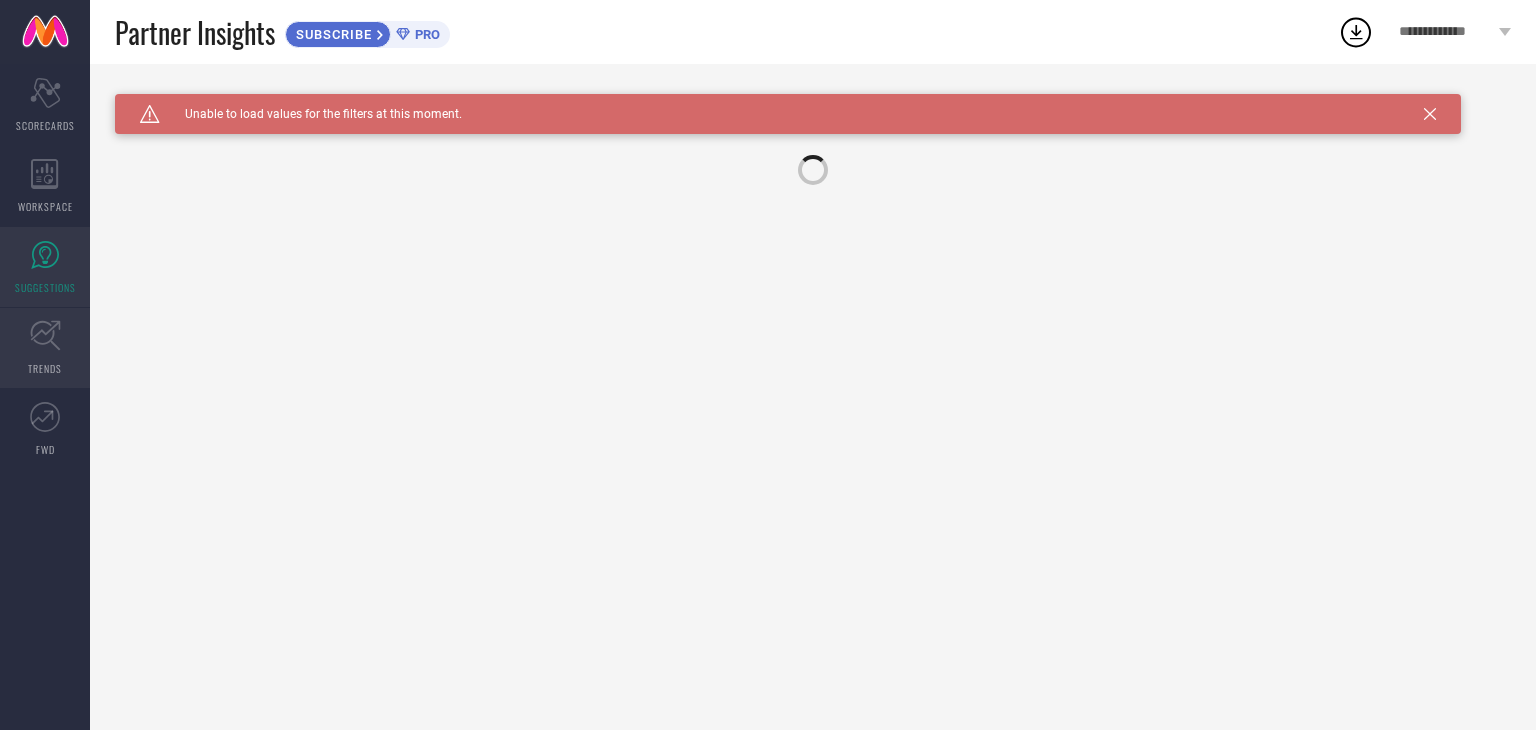 click on "TRENDS" at bounding box center [45, 348] 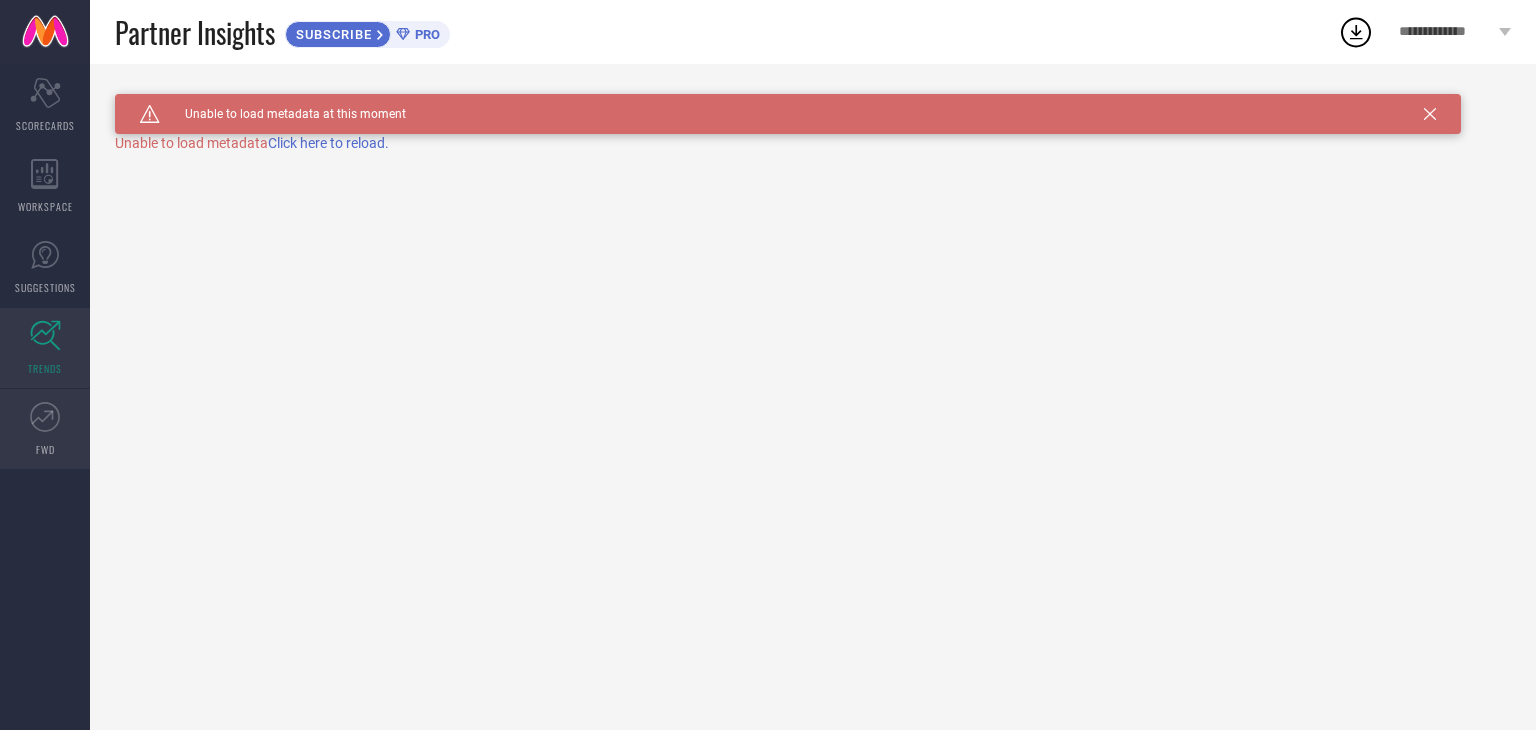 click on "FWD" at bounding box center (45, 449) 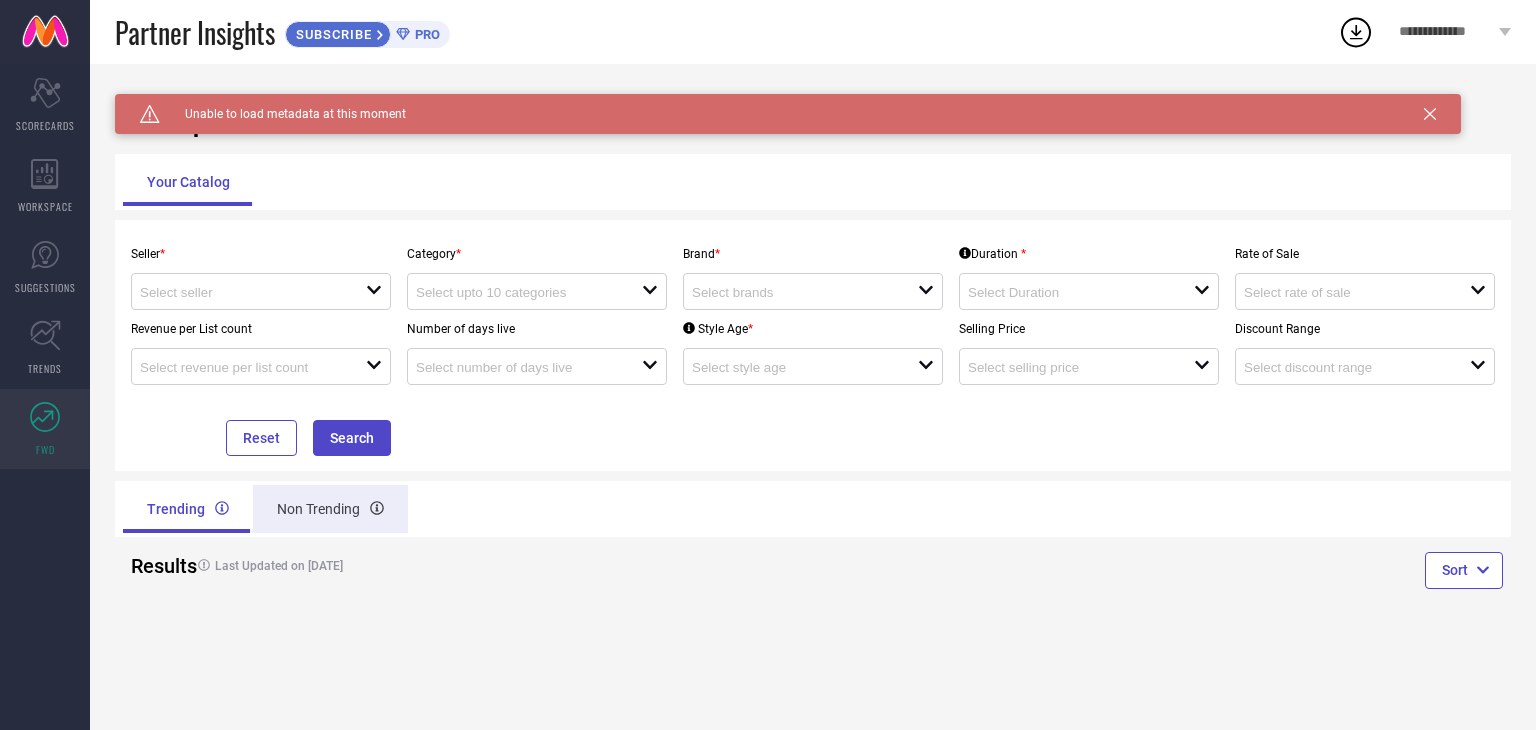 click on "Non Trending" at bounding box center [330, 509] 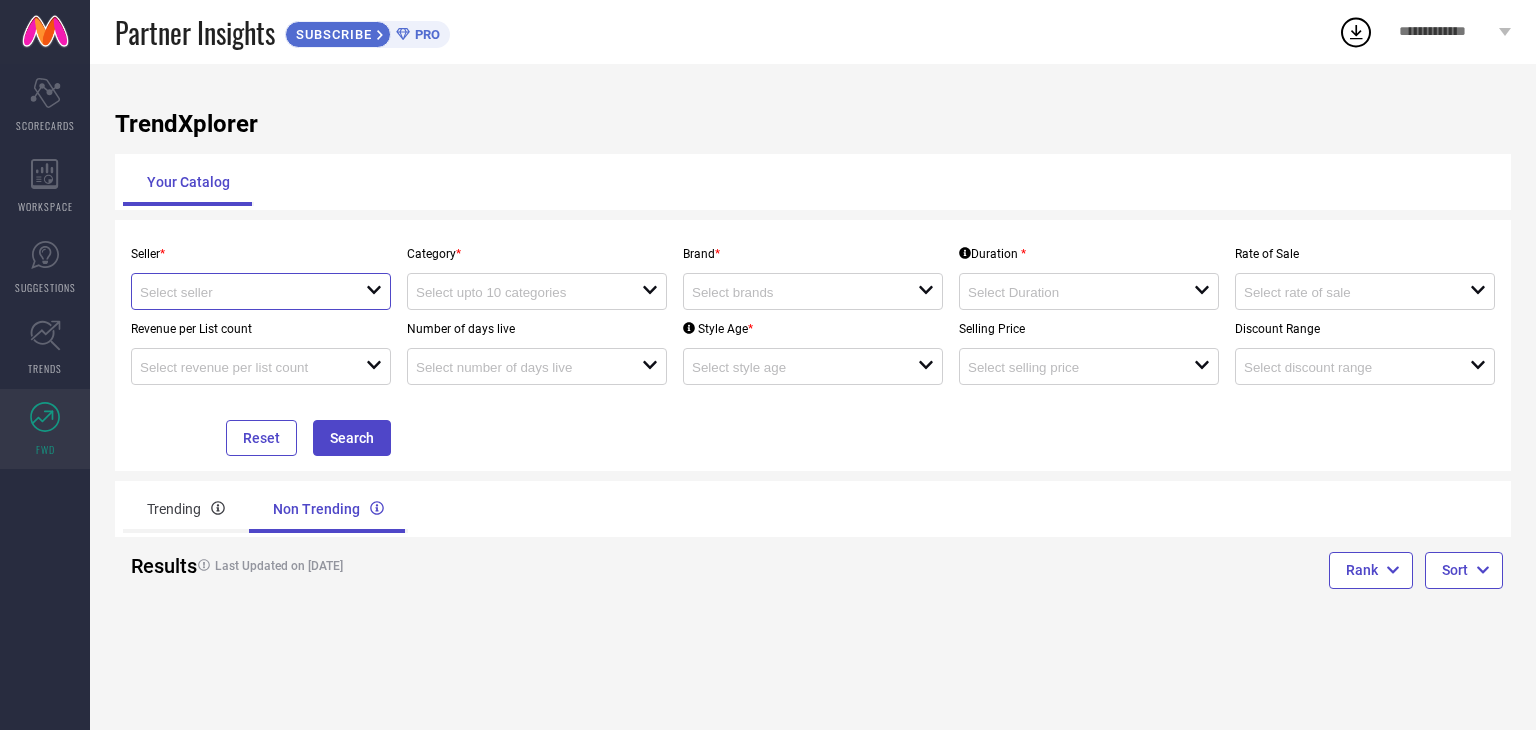 click at bounding box center (241, 292) 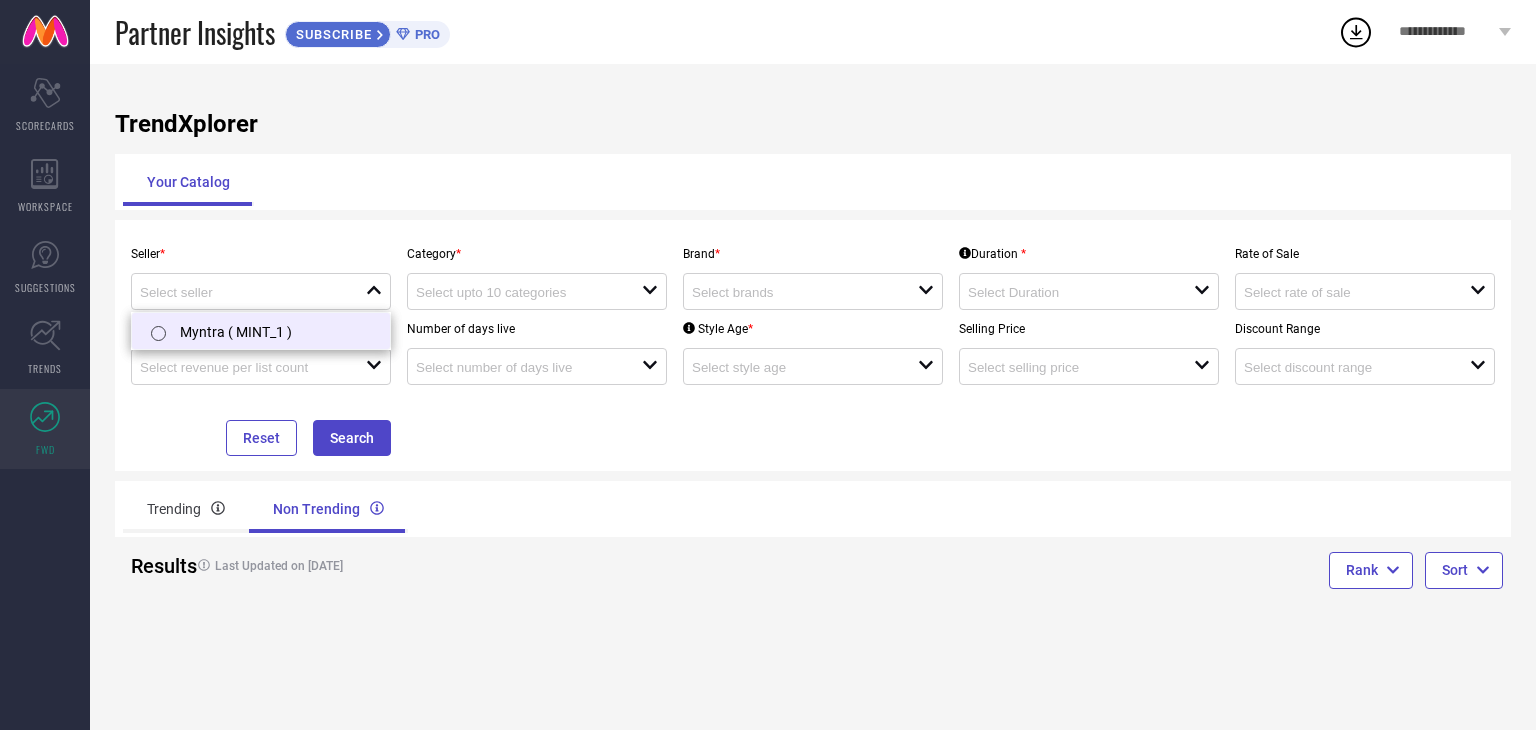 click on "Myntra ( MINT_1 )" at bounding box center (261, 331) 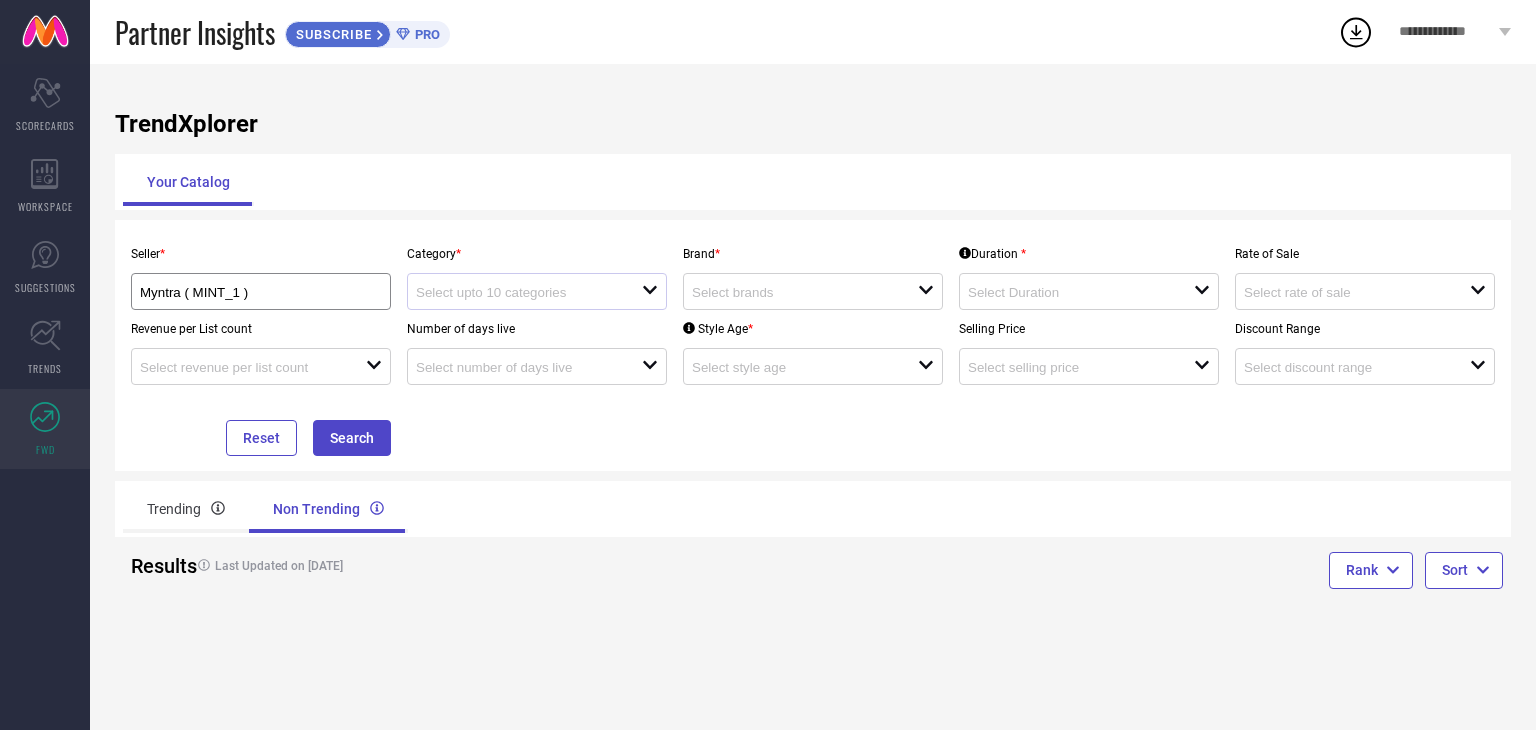 click at bounding box center [529, 291] 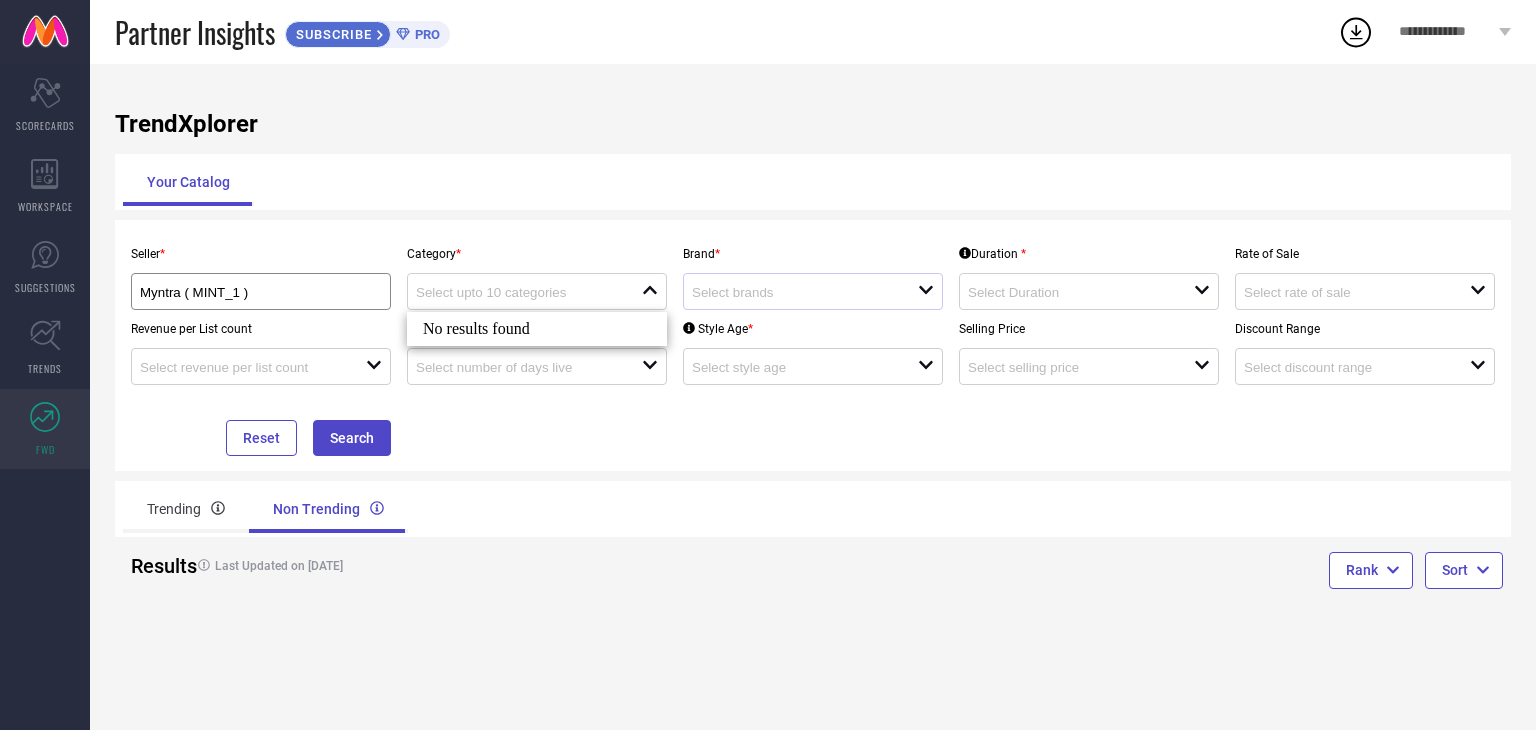 click on "open" at bounding box center (813, 291) 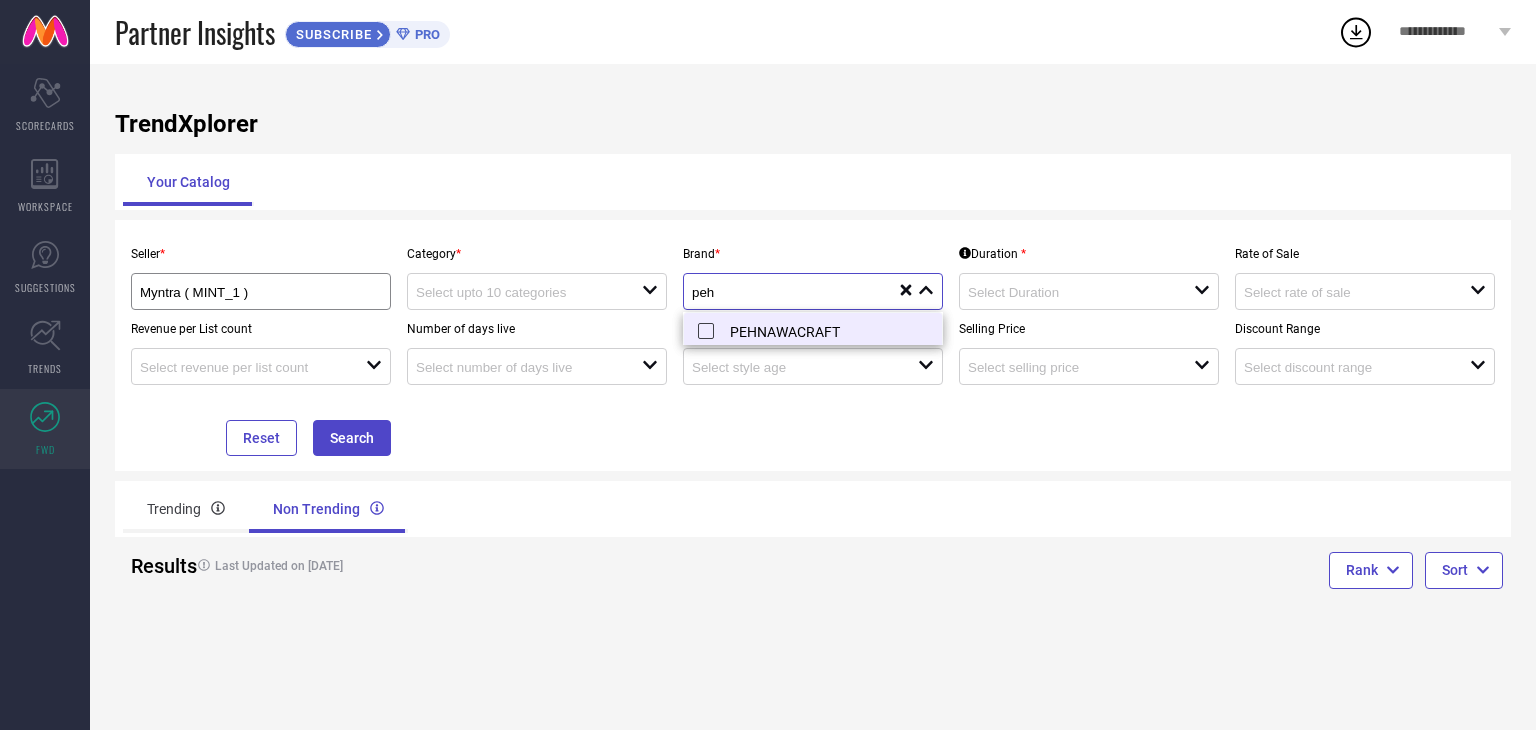 type on "peh" 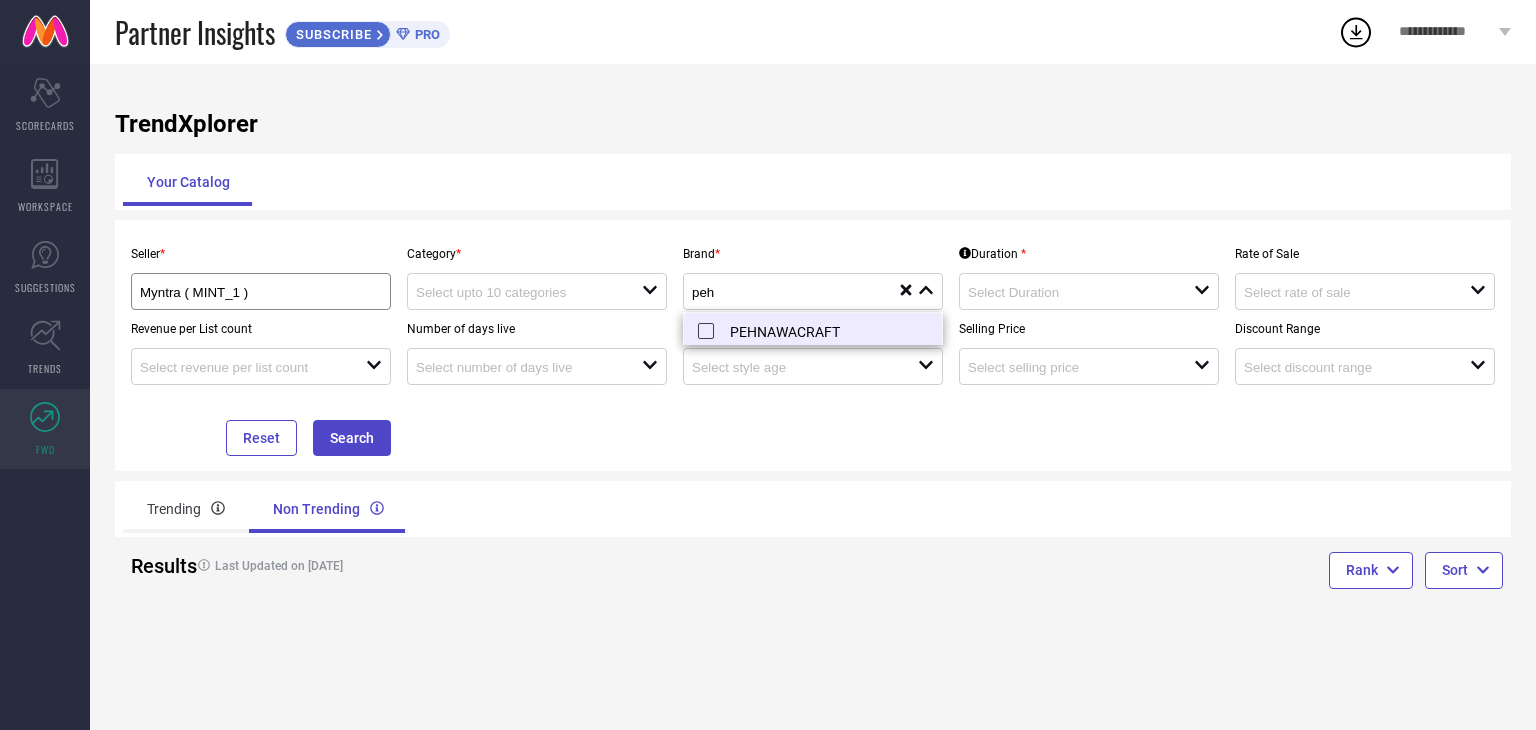 click on "PEHNAWACRAFT" at bounding box center [813, 331] 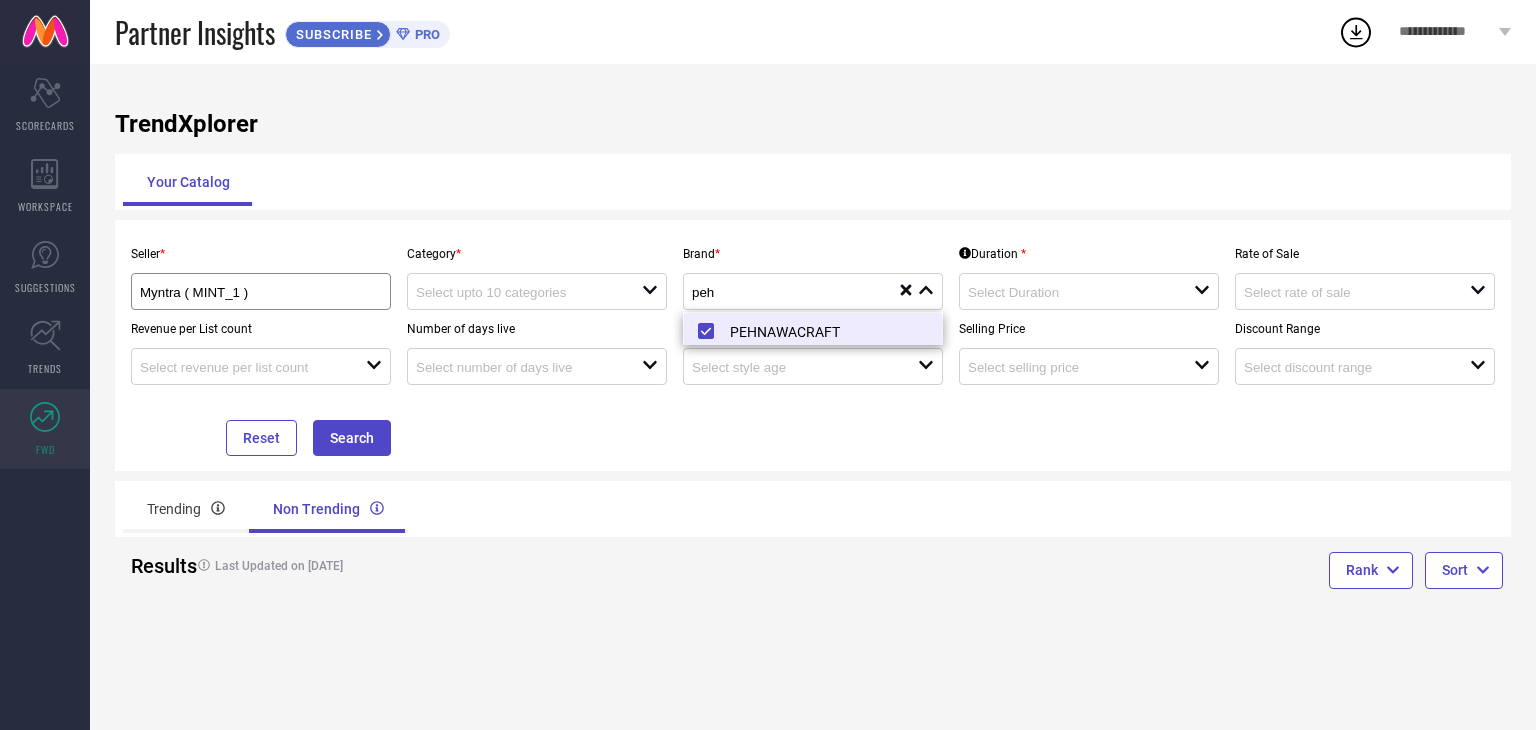 scroll, scrollTop: 3, scrollLeft: 0, axis: vertical 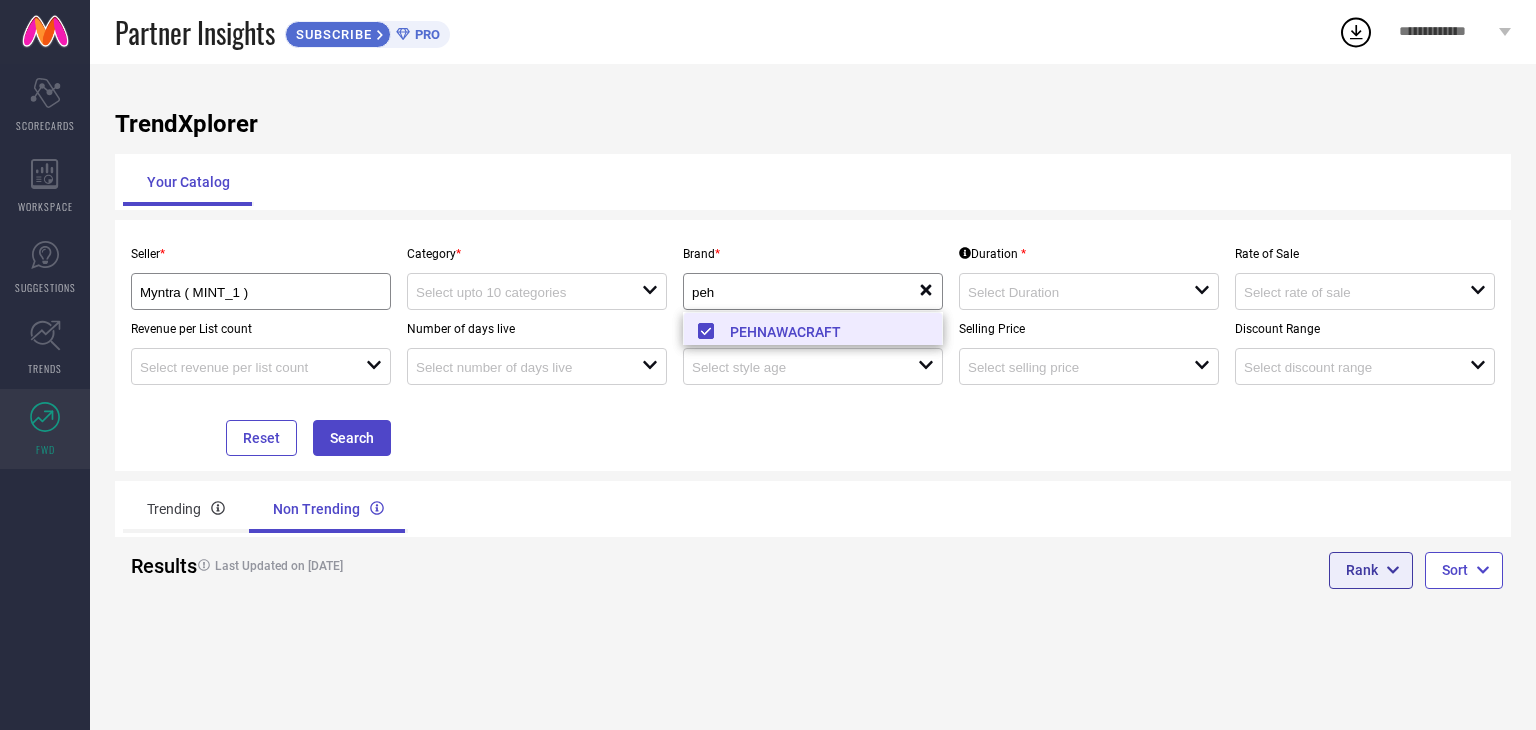 click at bounding box center (1389, 571) 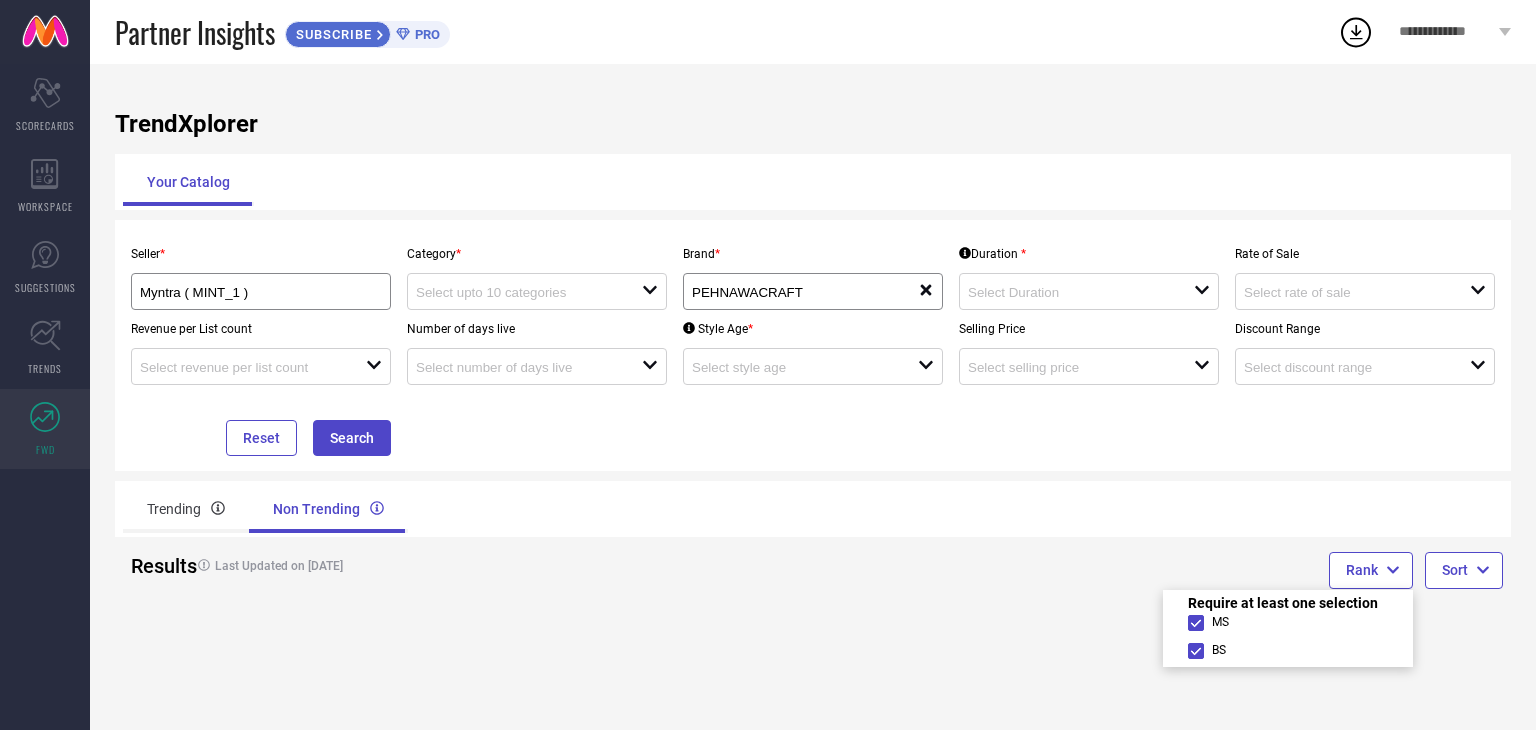 click on "BS" at bounding box center [1217, 650] 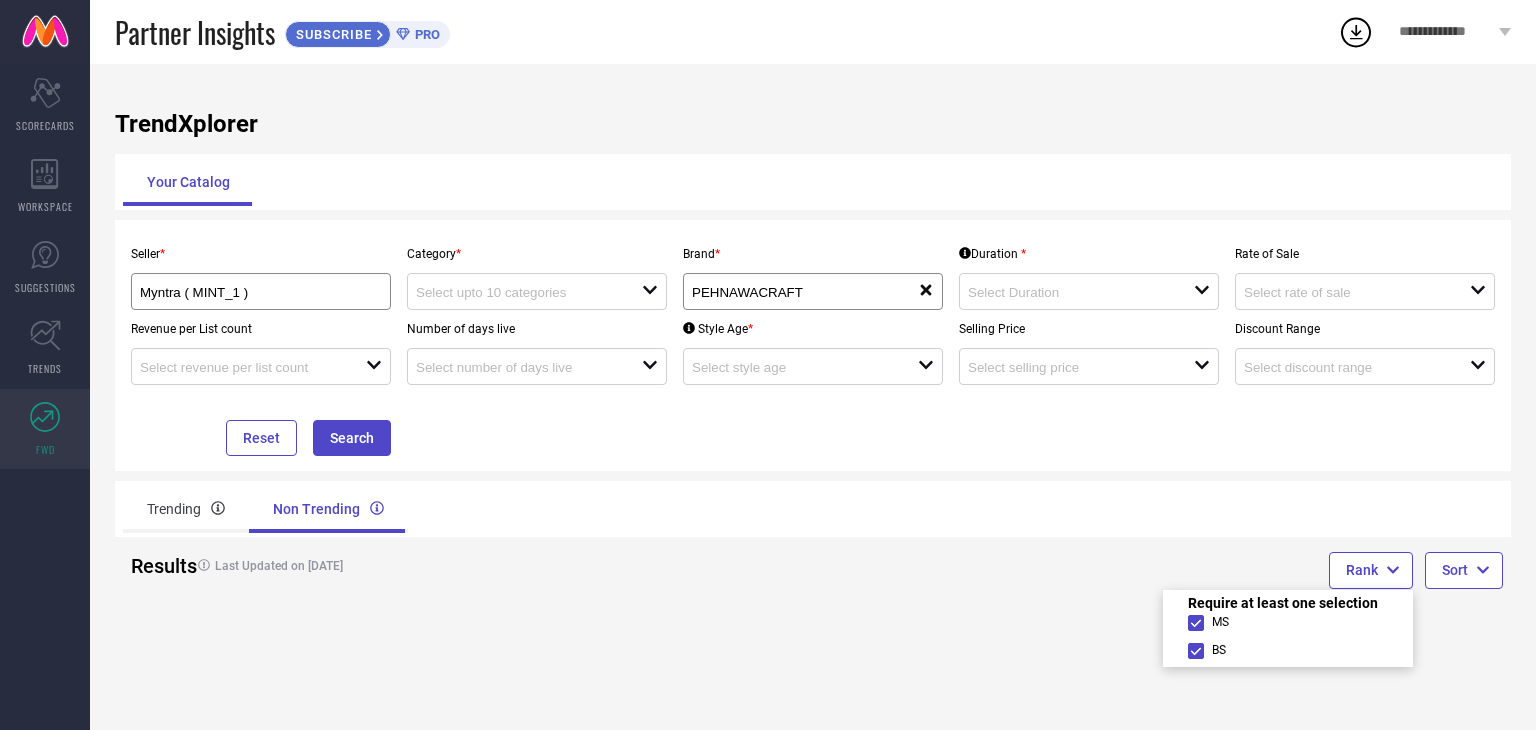click on "BS" at bounding box center [1188, 654] 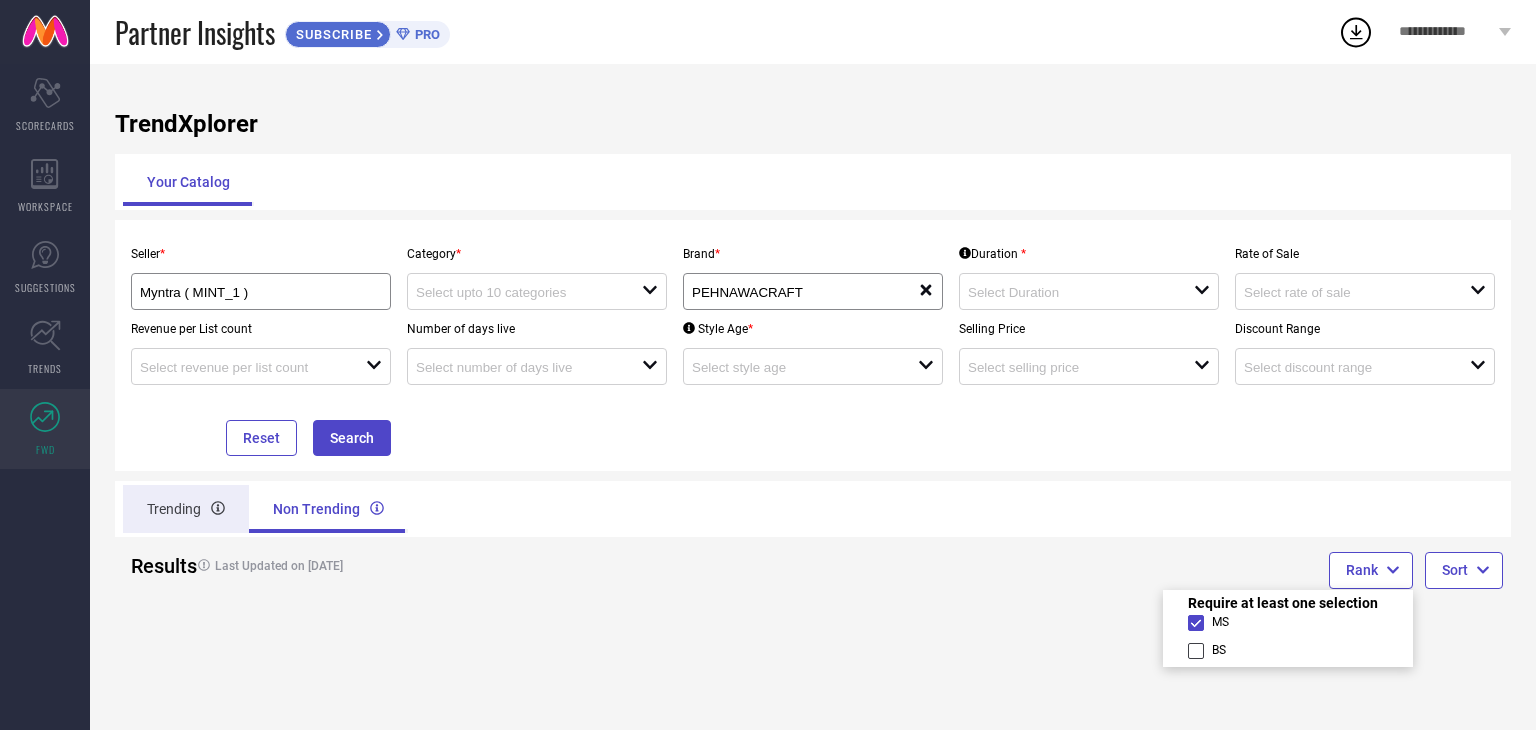 click on "Trending" at bounding box center (186, 509) 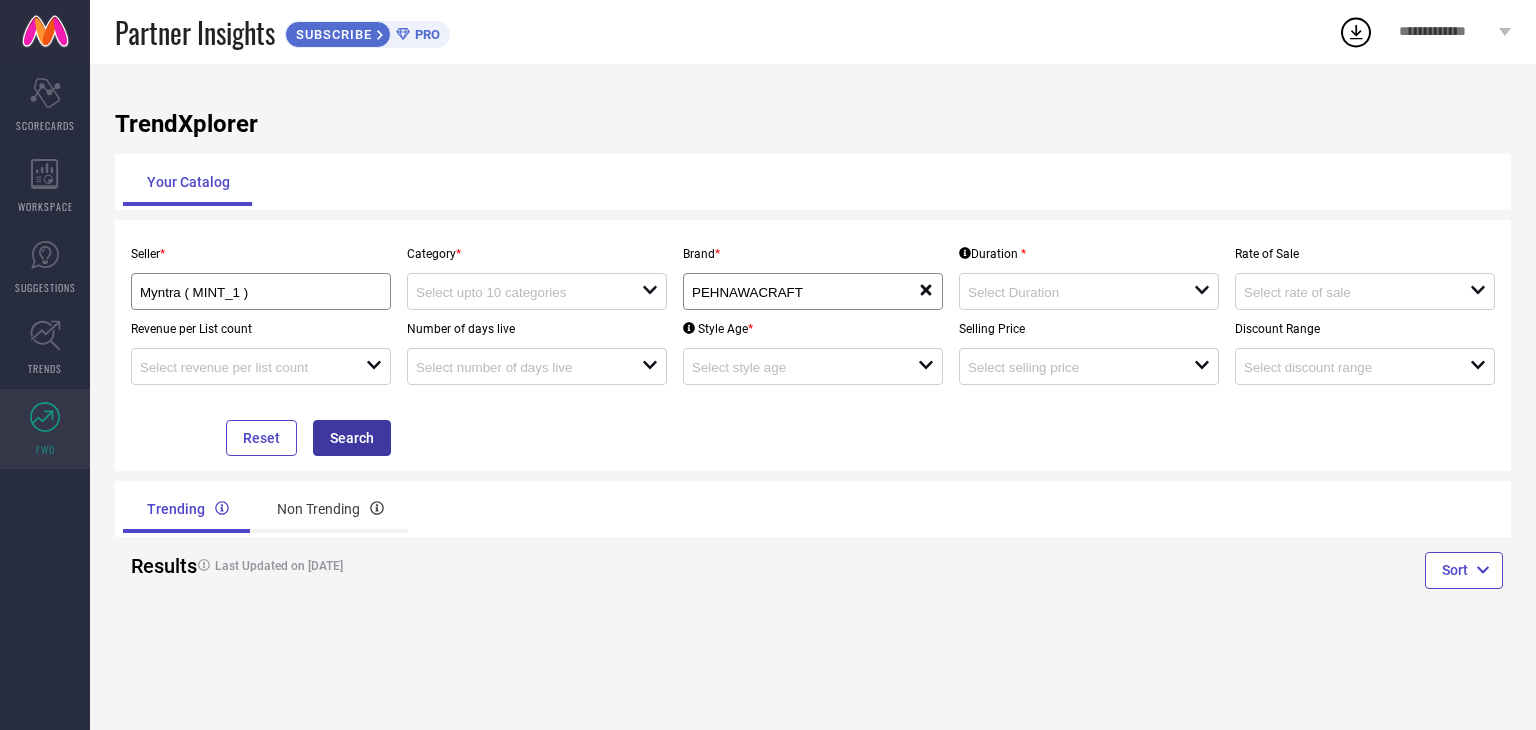 click on "Search" at bounding box center (352, 438) 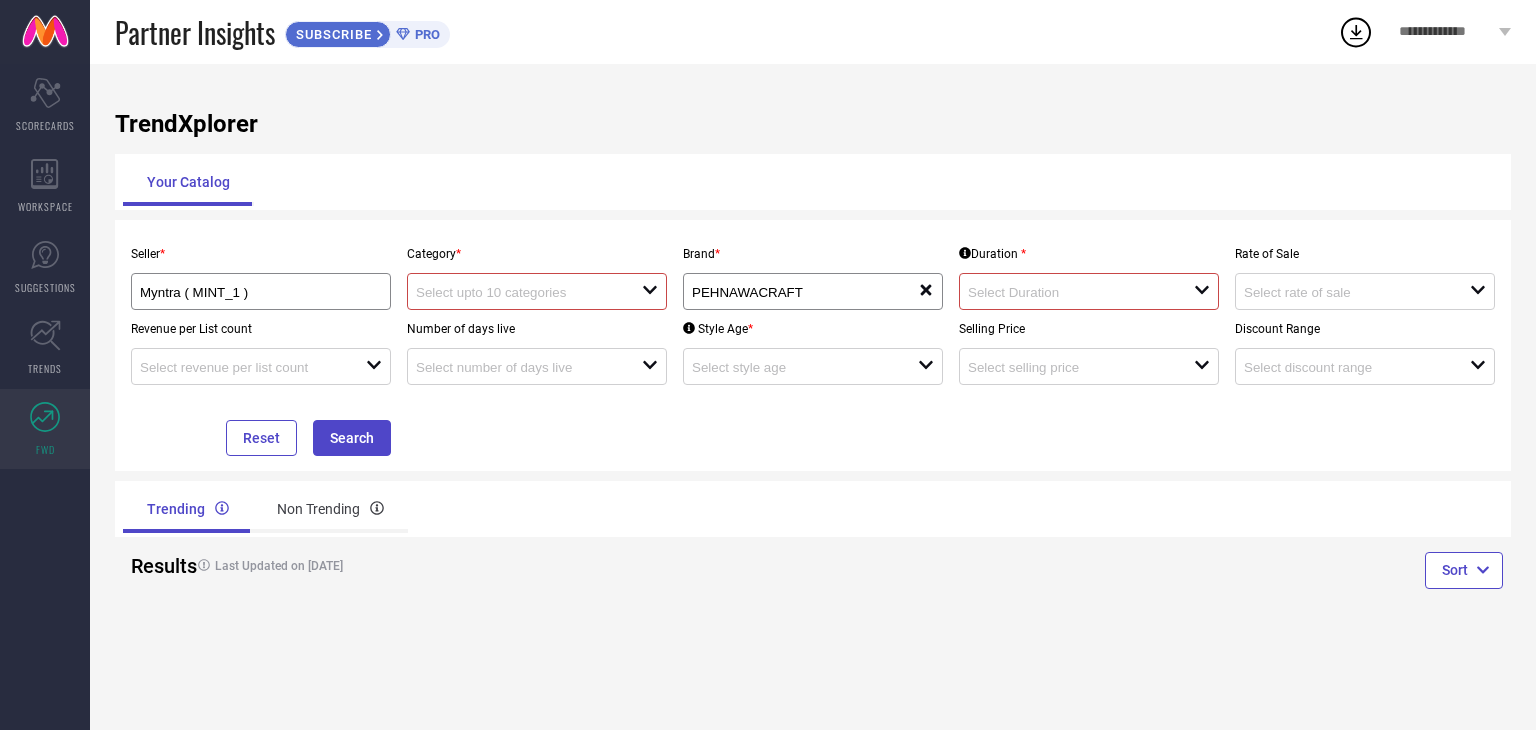 click at bounding box center [1069, 292] 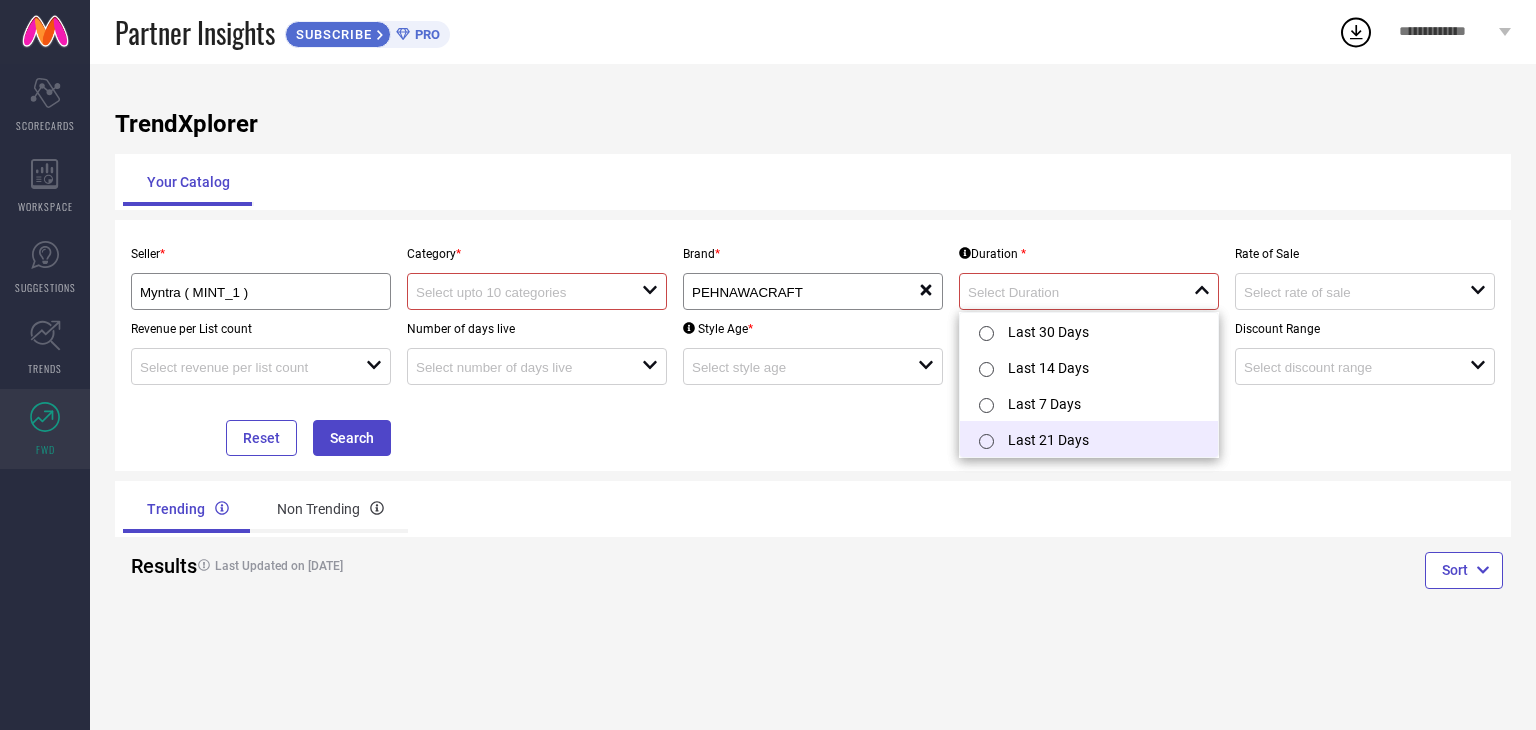 click on "Last 21 Days" at bounding box center (1089, 439) 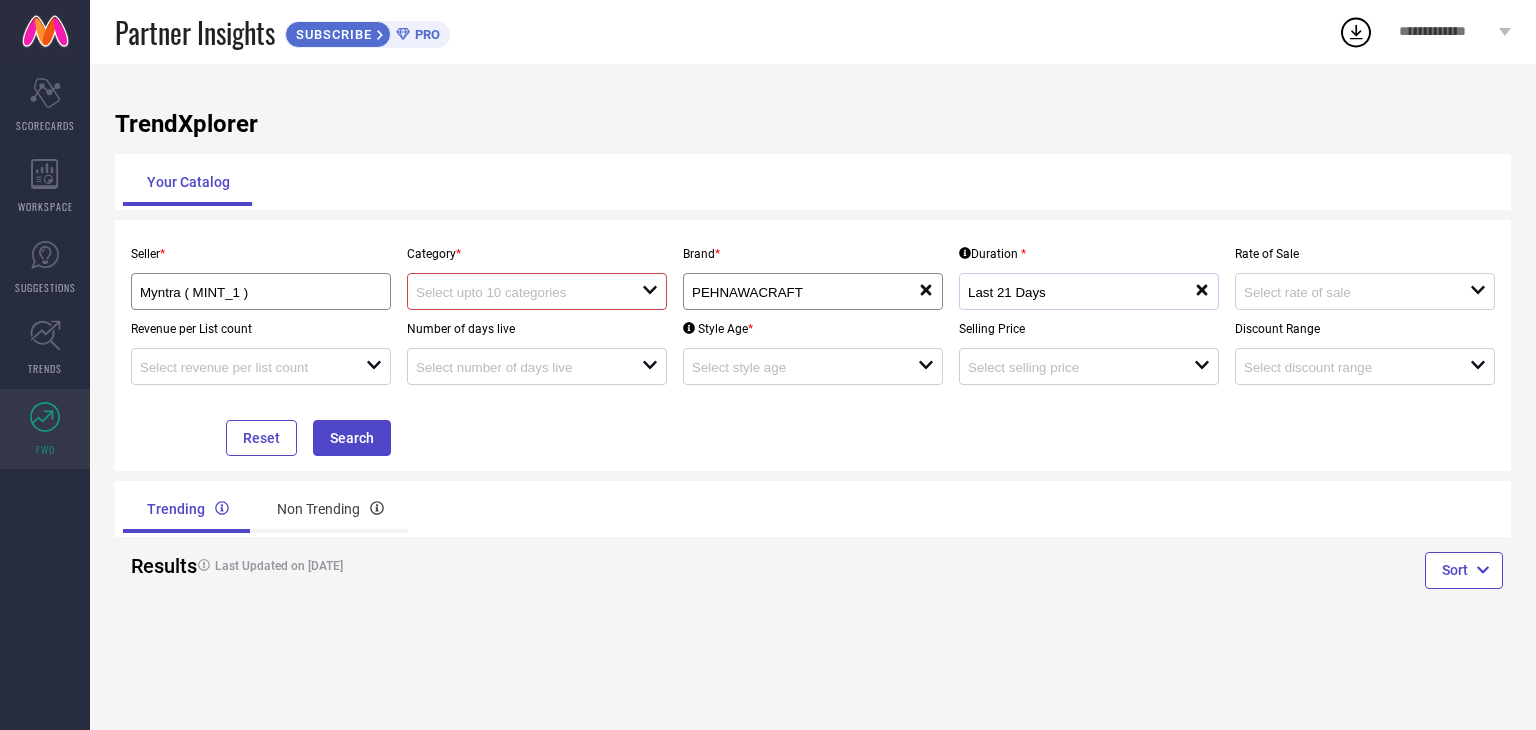 click on "Last 21 Days reset" at bounding box center (1089, 291) 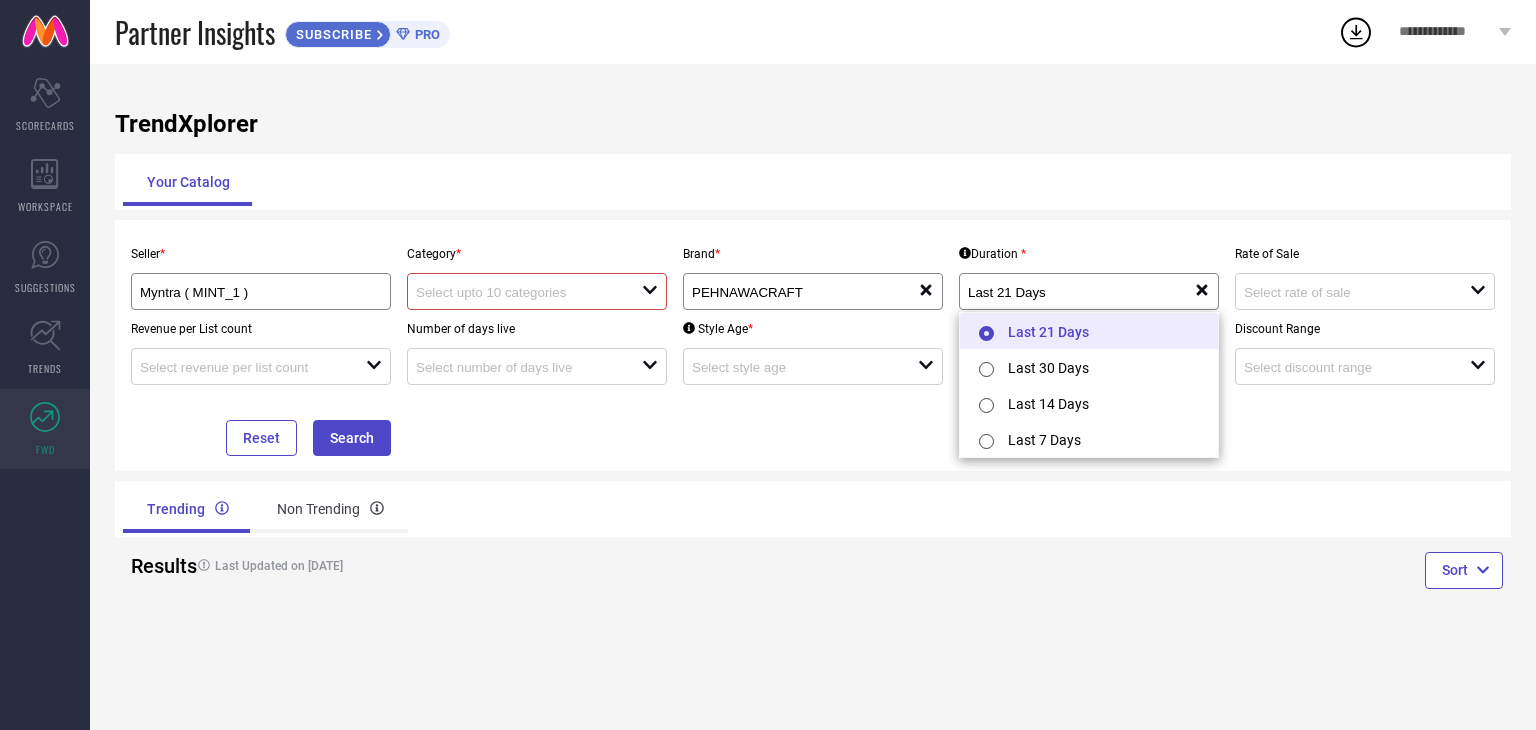 click on "Last 21 Days" at bounding box center (1089, 331) 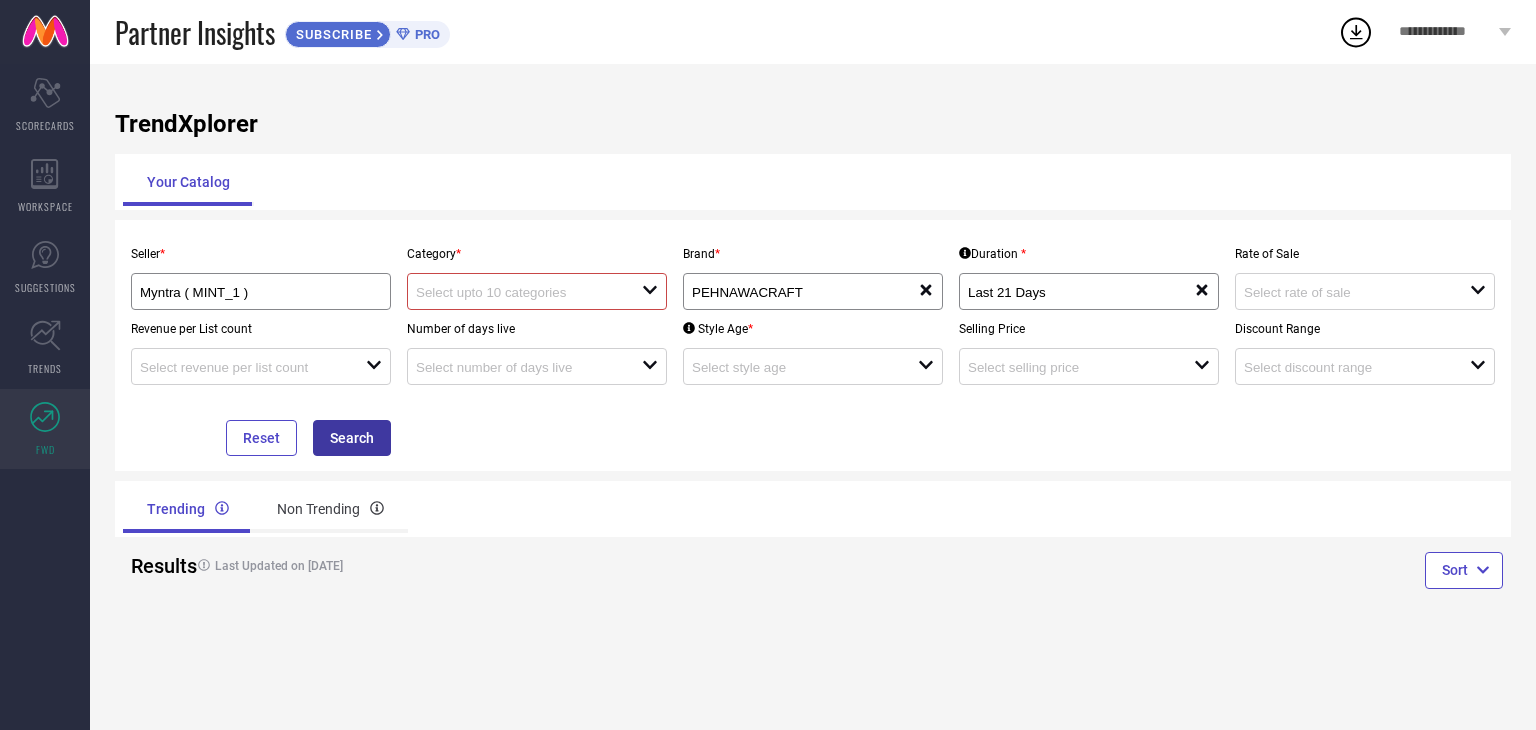 click on "Search" at bounding box center [352, 438] 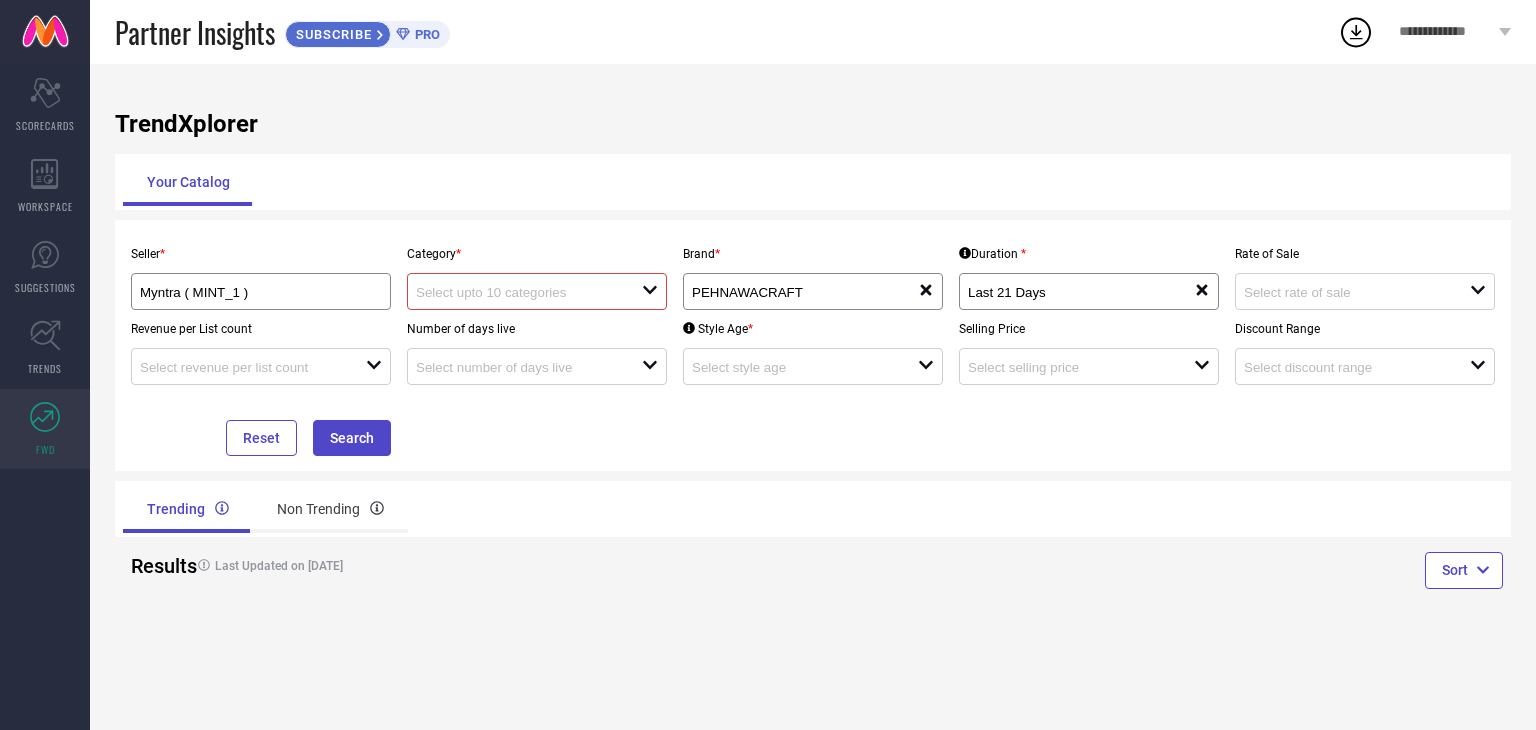 click at bounding box center [517, 292] 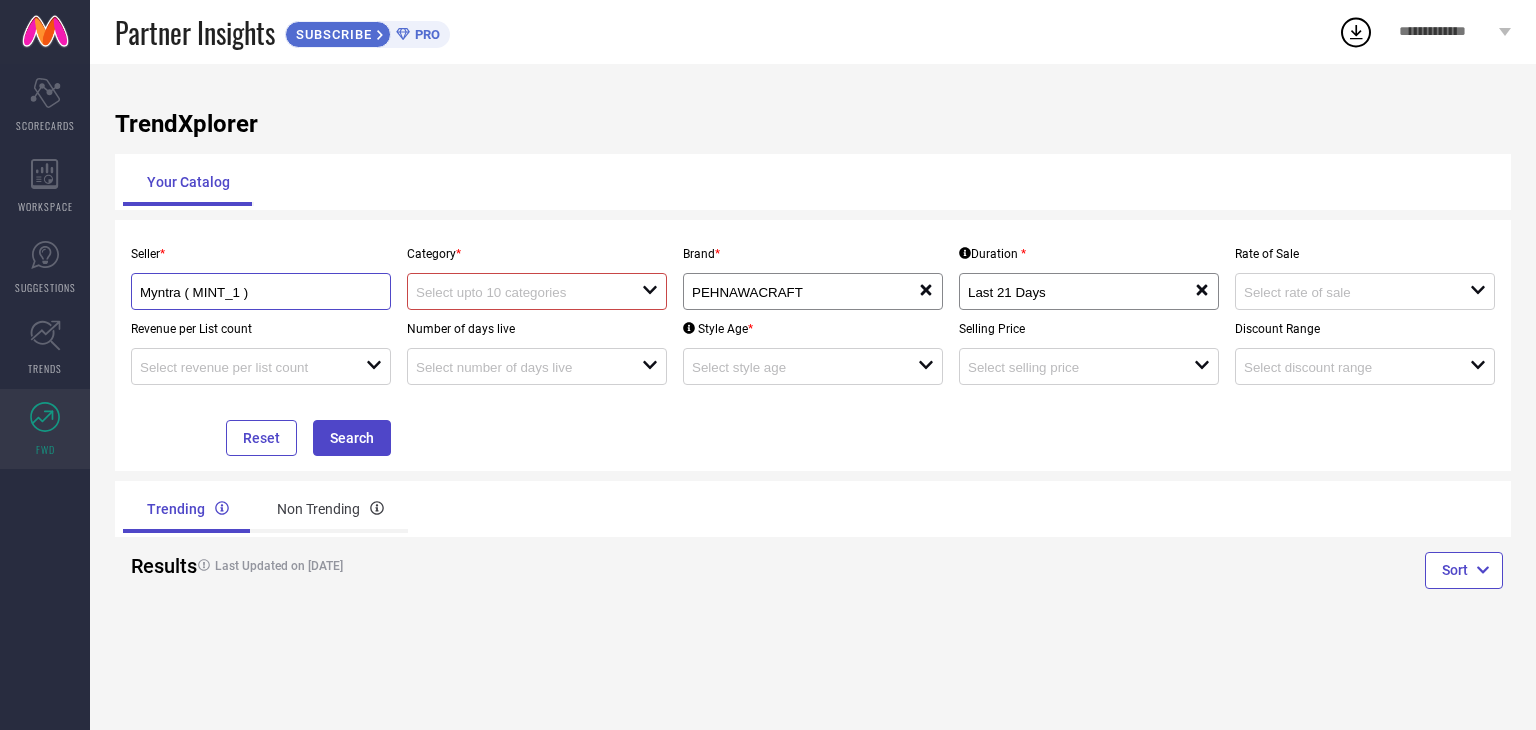 click on "Myntra ( MINT_1 )" at bounding box center (249, 292) 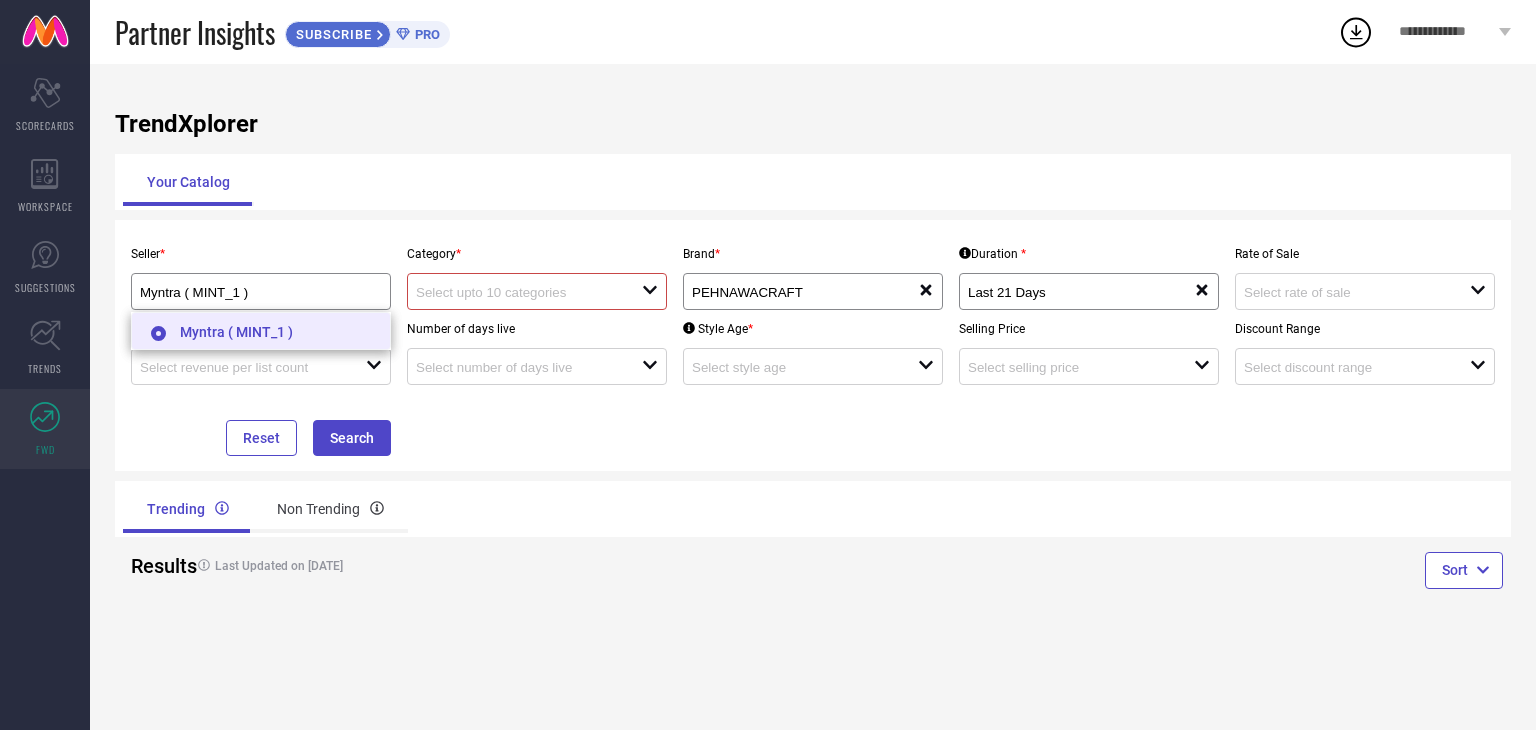 click on "Myntra ( MINT_1 )" at bounding box center (261, 331) 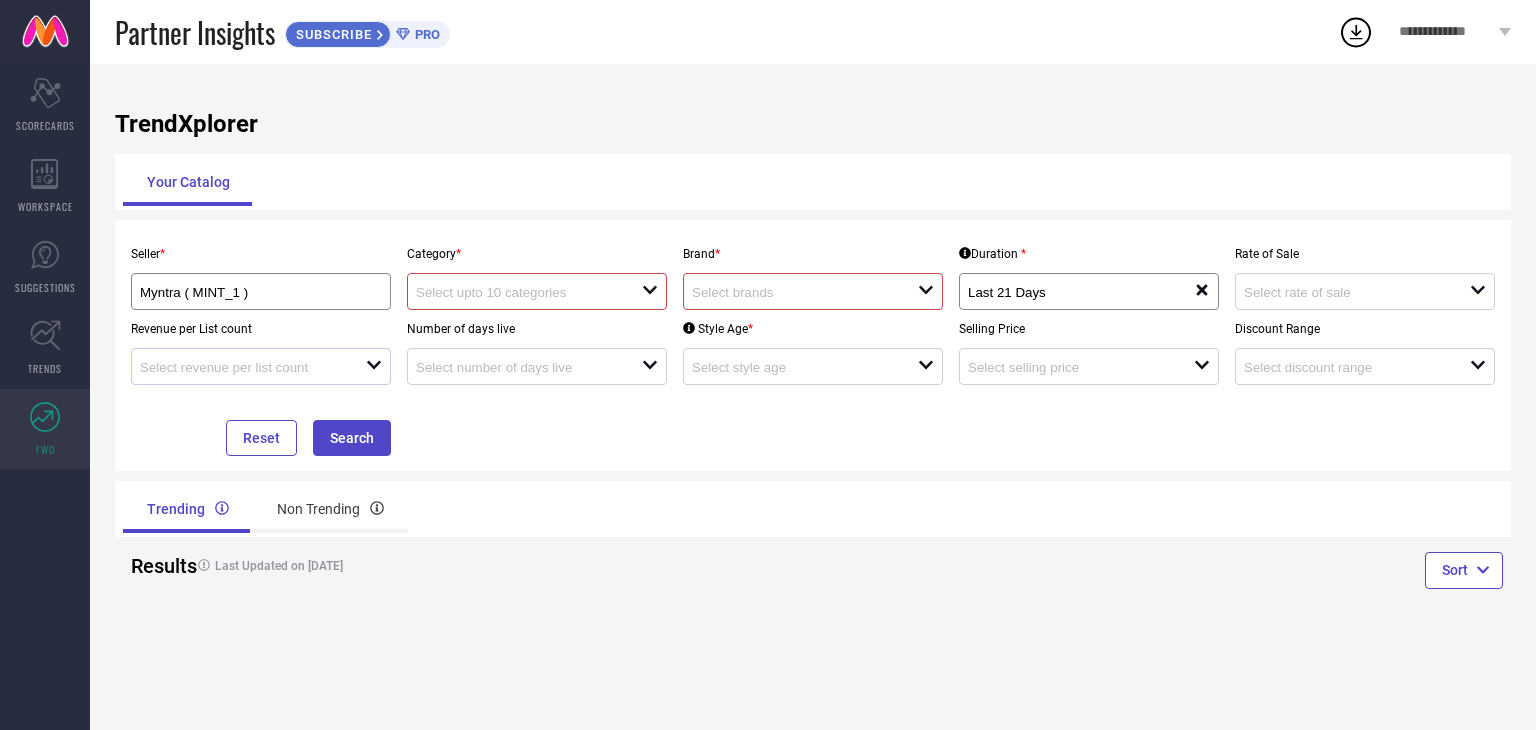 click at bounding box center [253, 366] 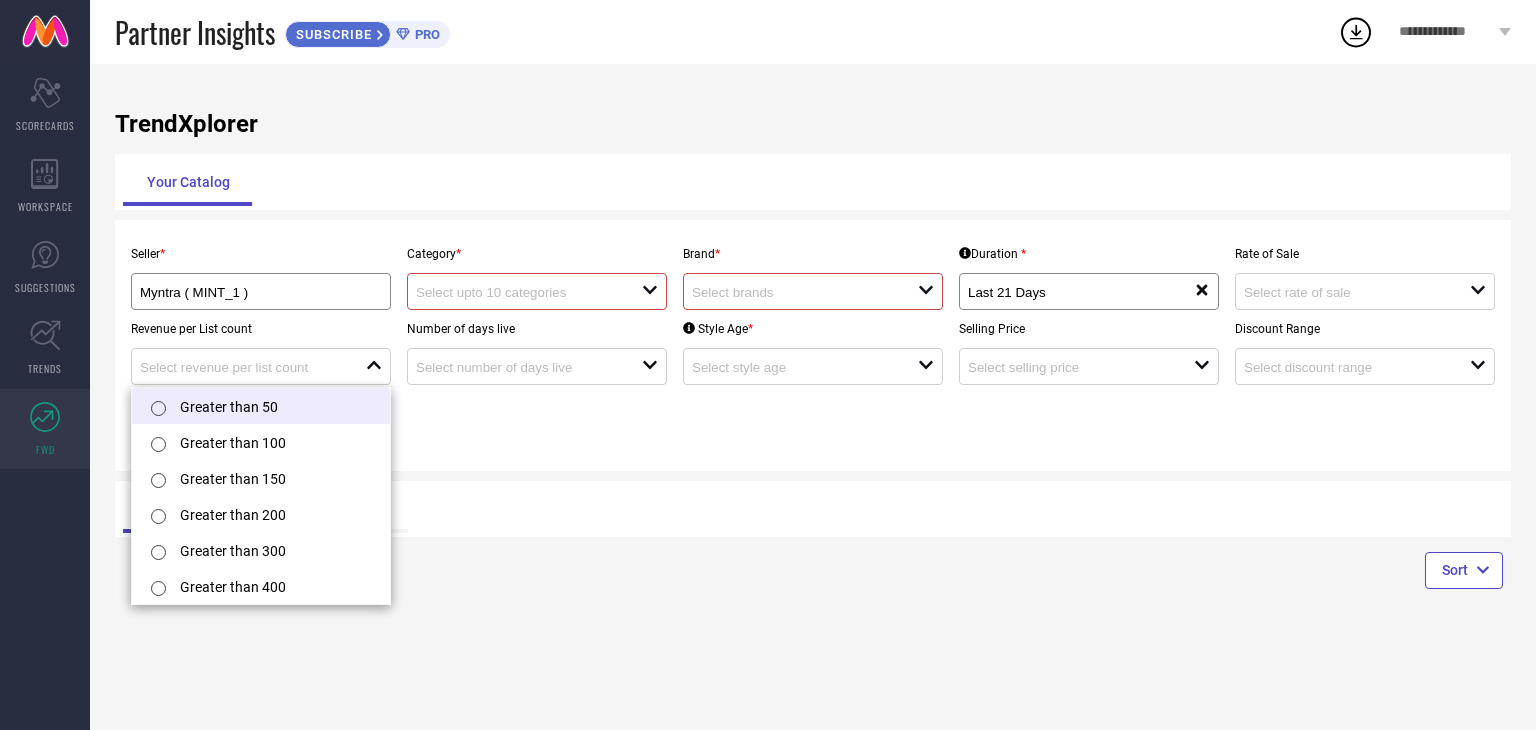 click at bounding box center (158, 408) 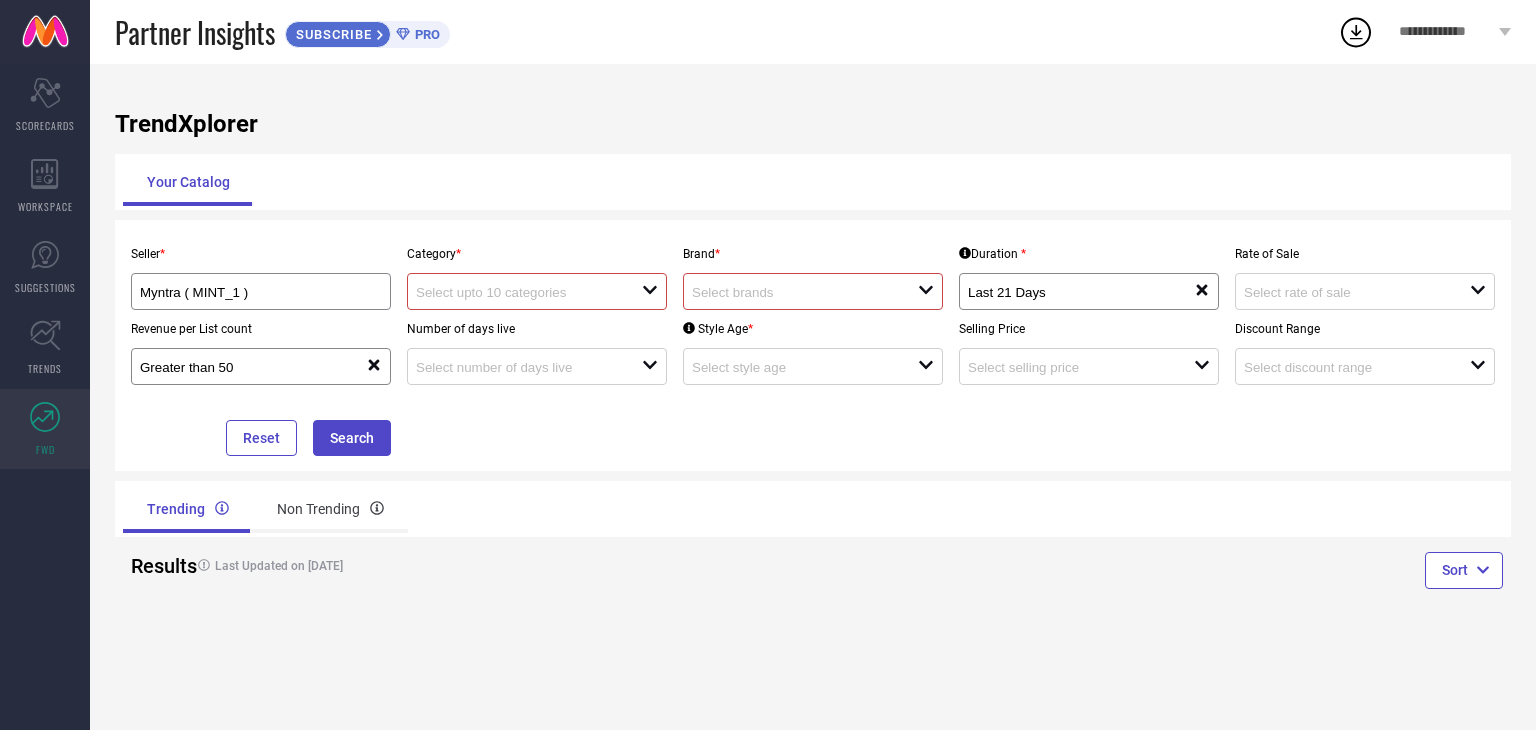 click at bounding box center (517, 292) 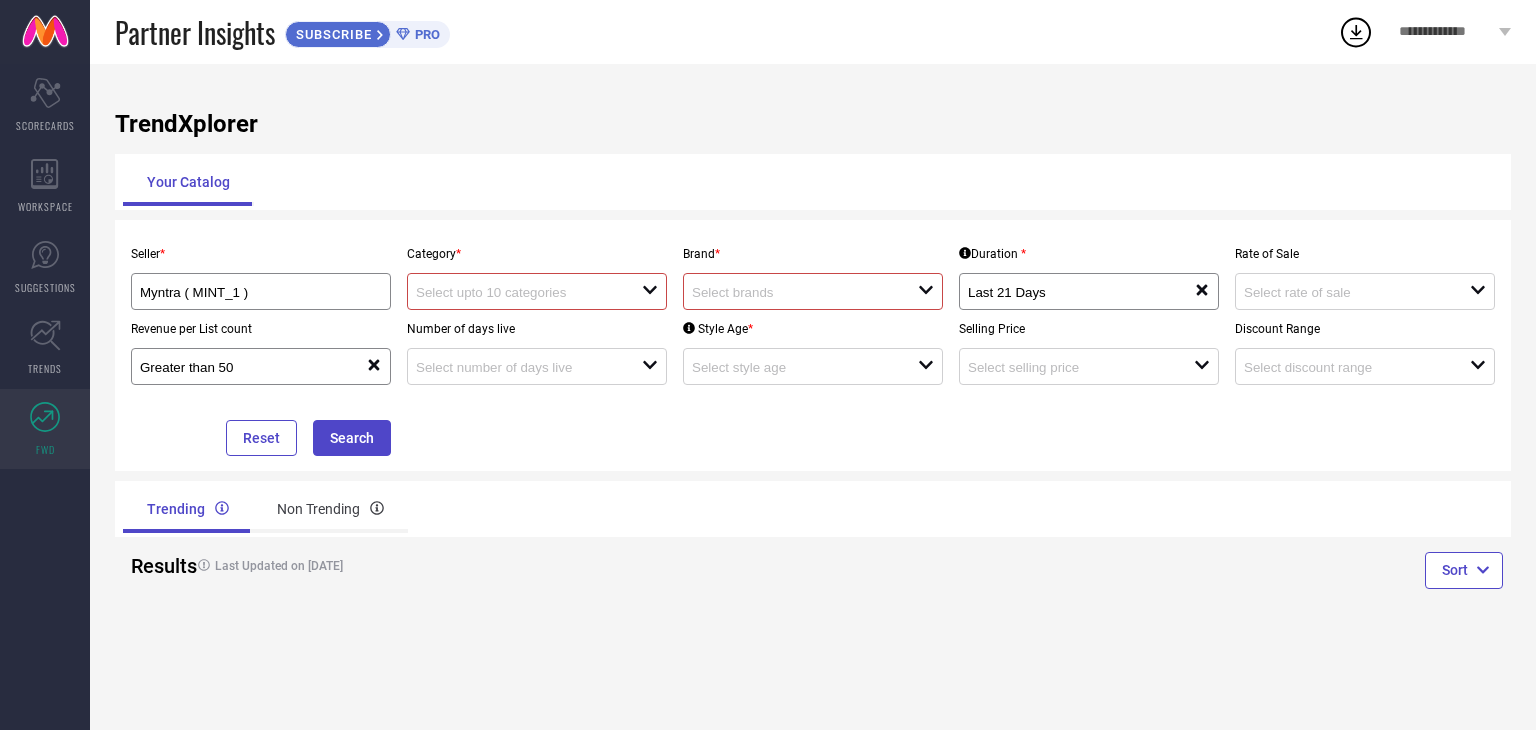 click at bounding box center [793, 292] 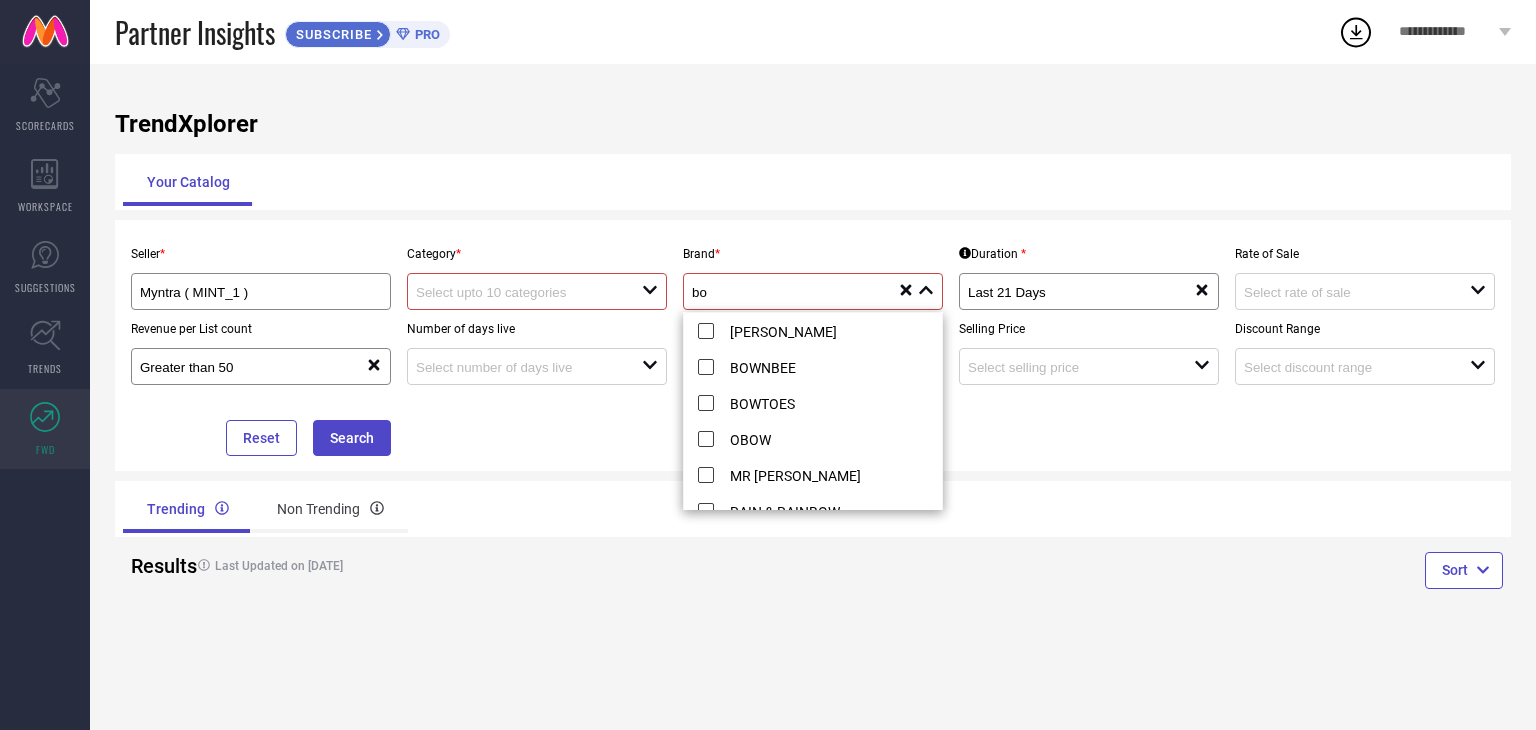 type on "b" 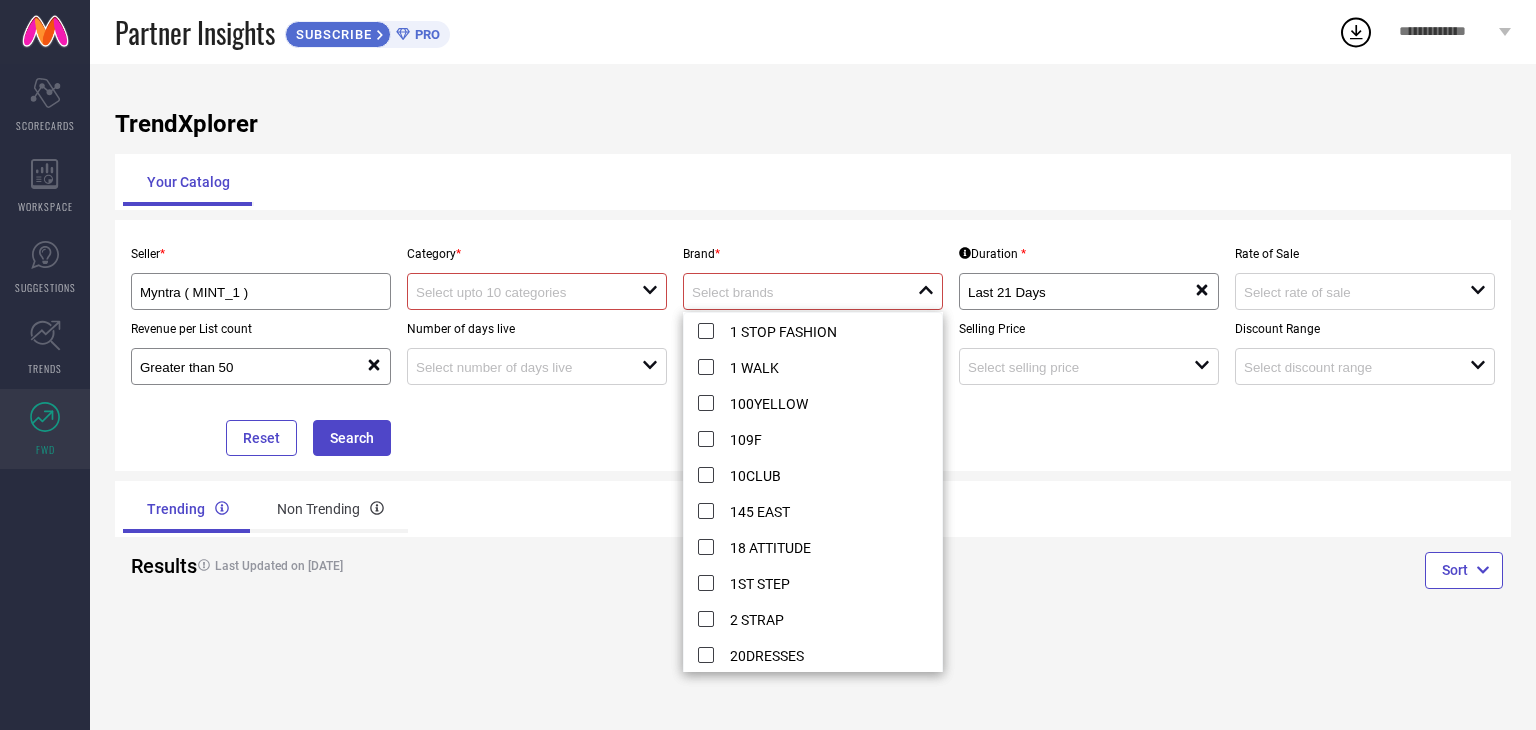 type on "P" 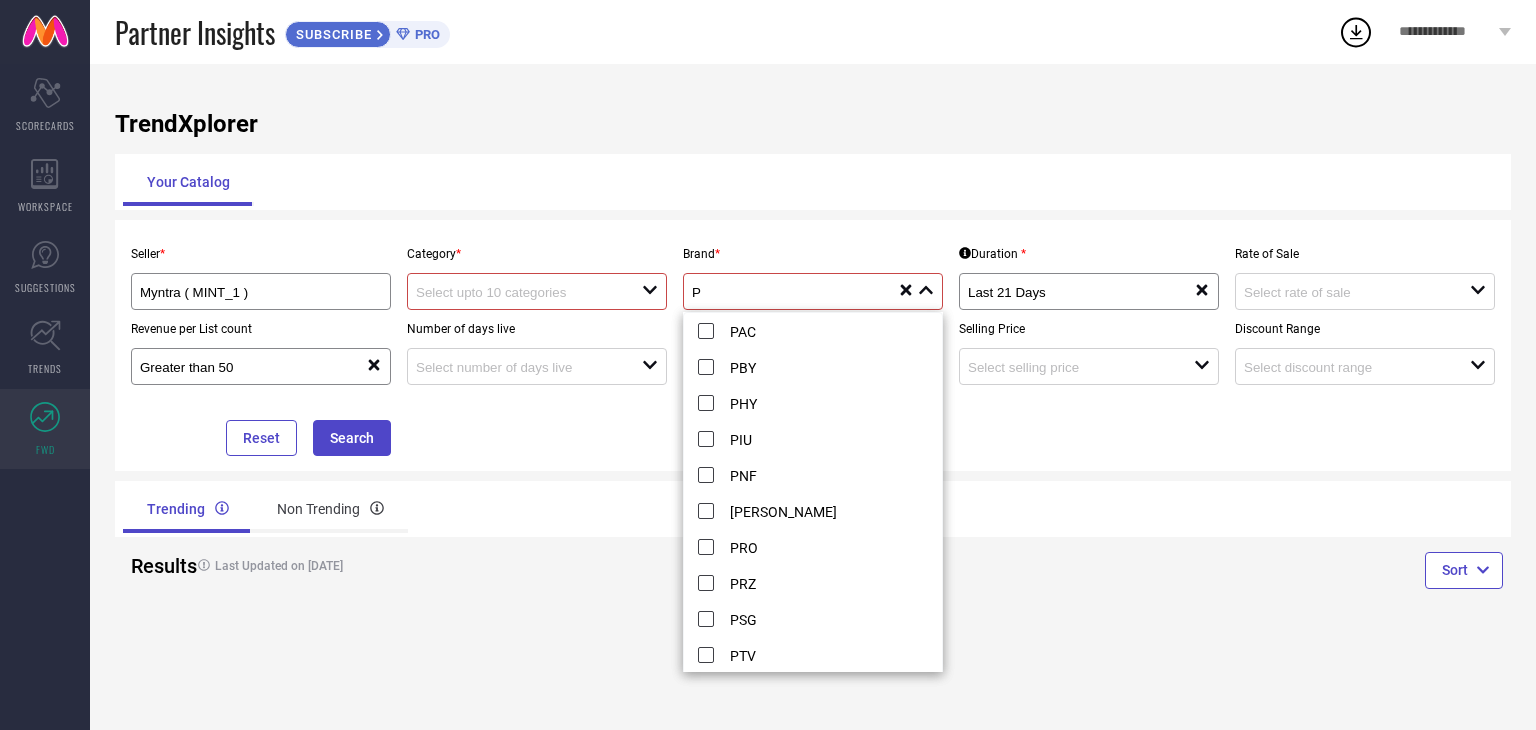 type 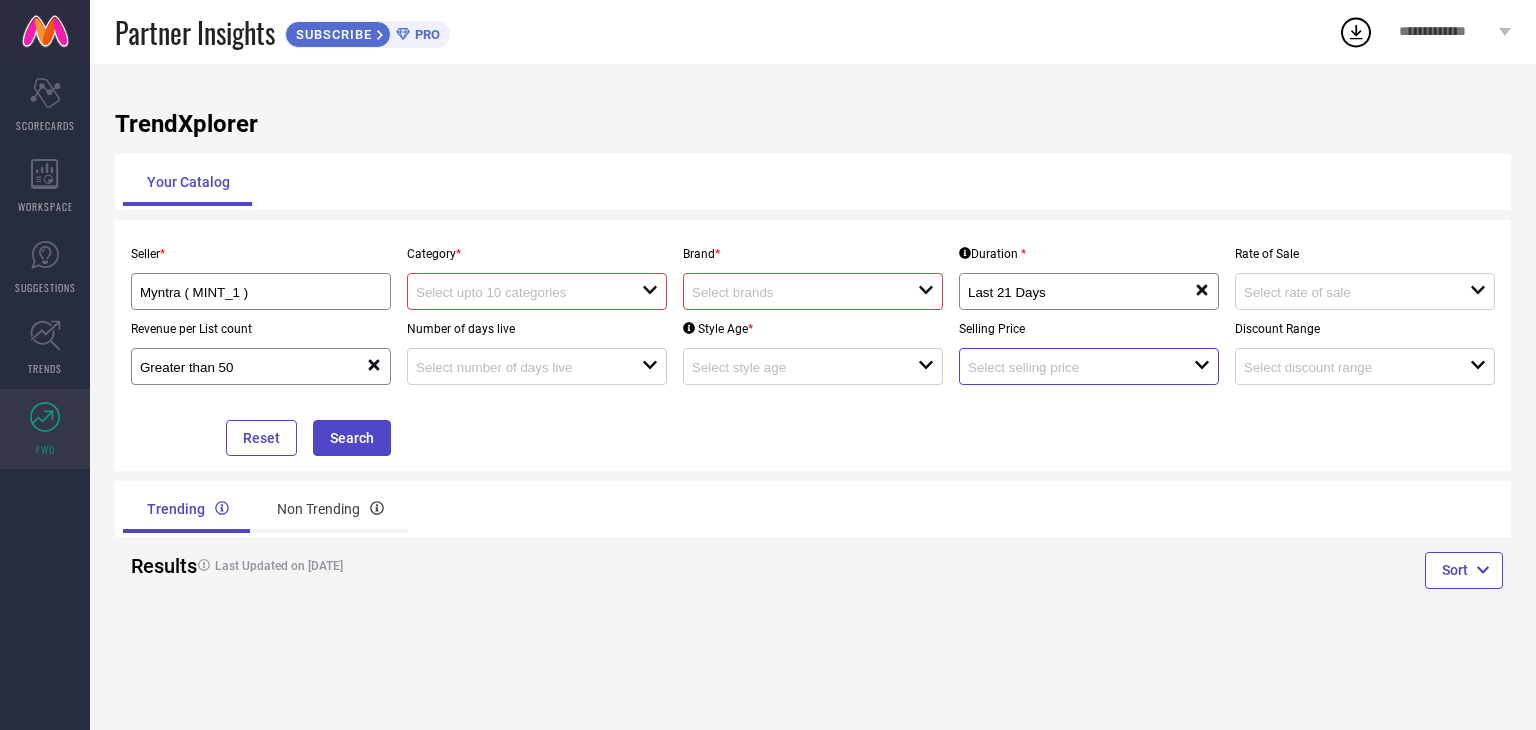 click at bounding box center [1069, 367] 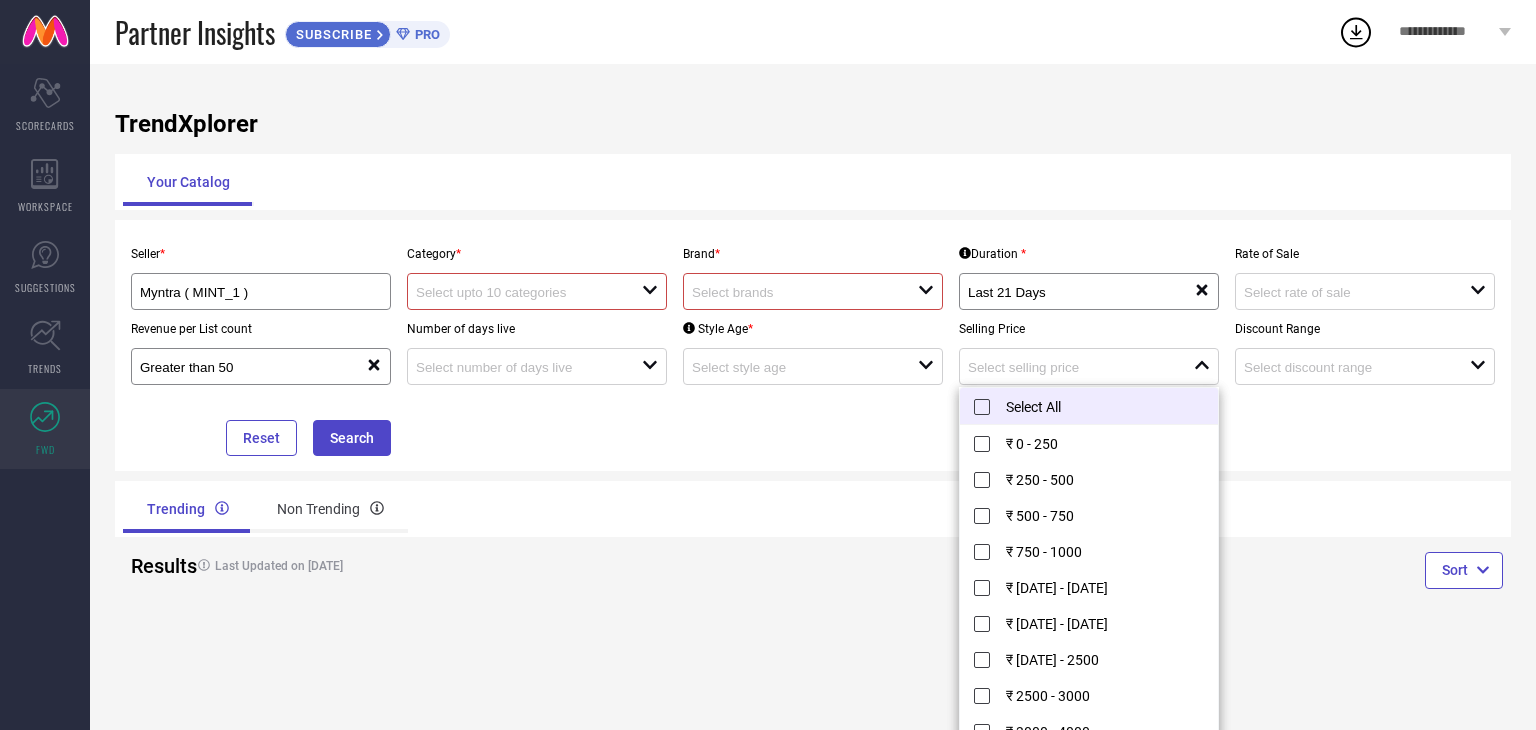 click on "Select All" at bounding box center (1089, 406) 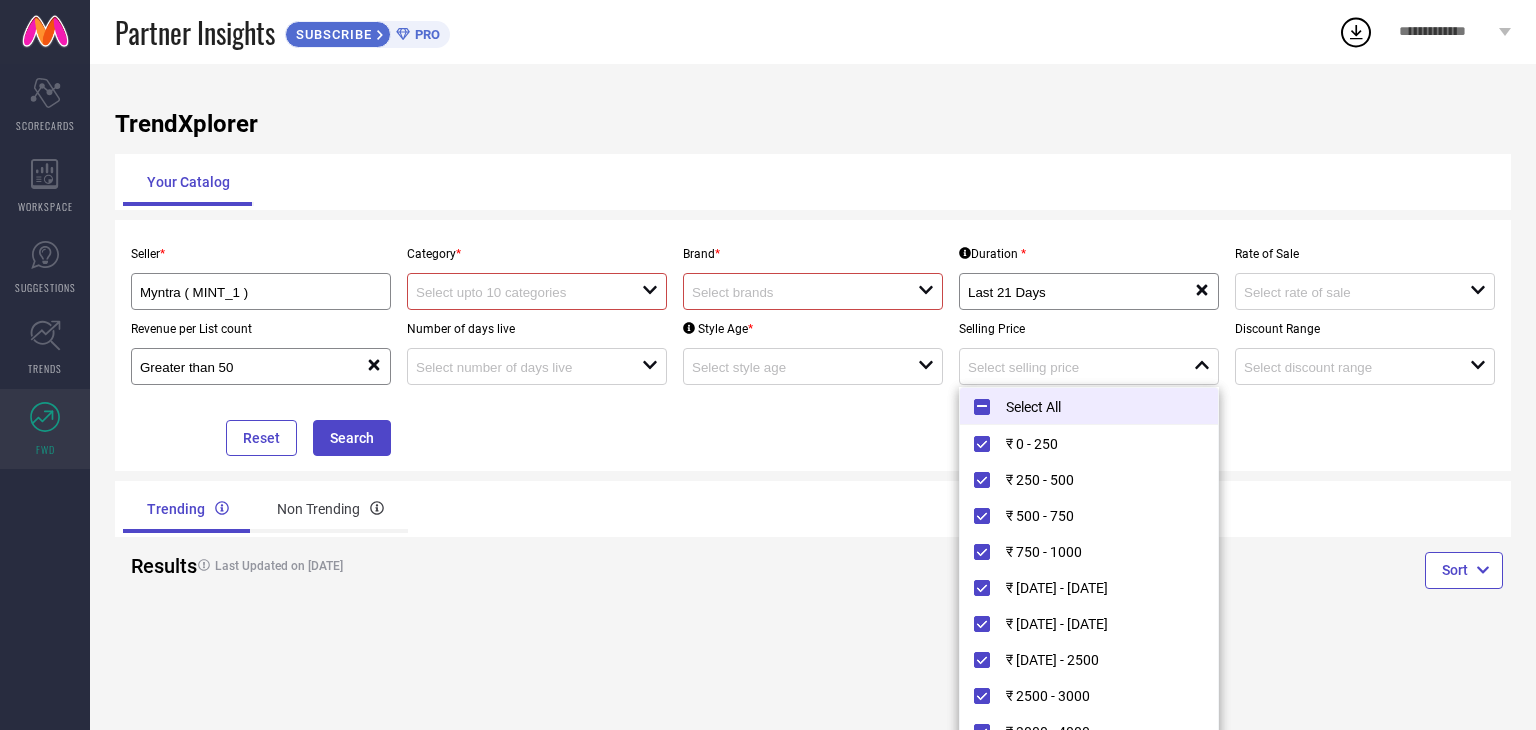 type on "₹ 0 - 250, + 11 more" 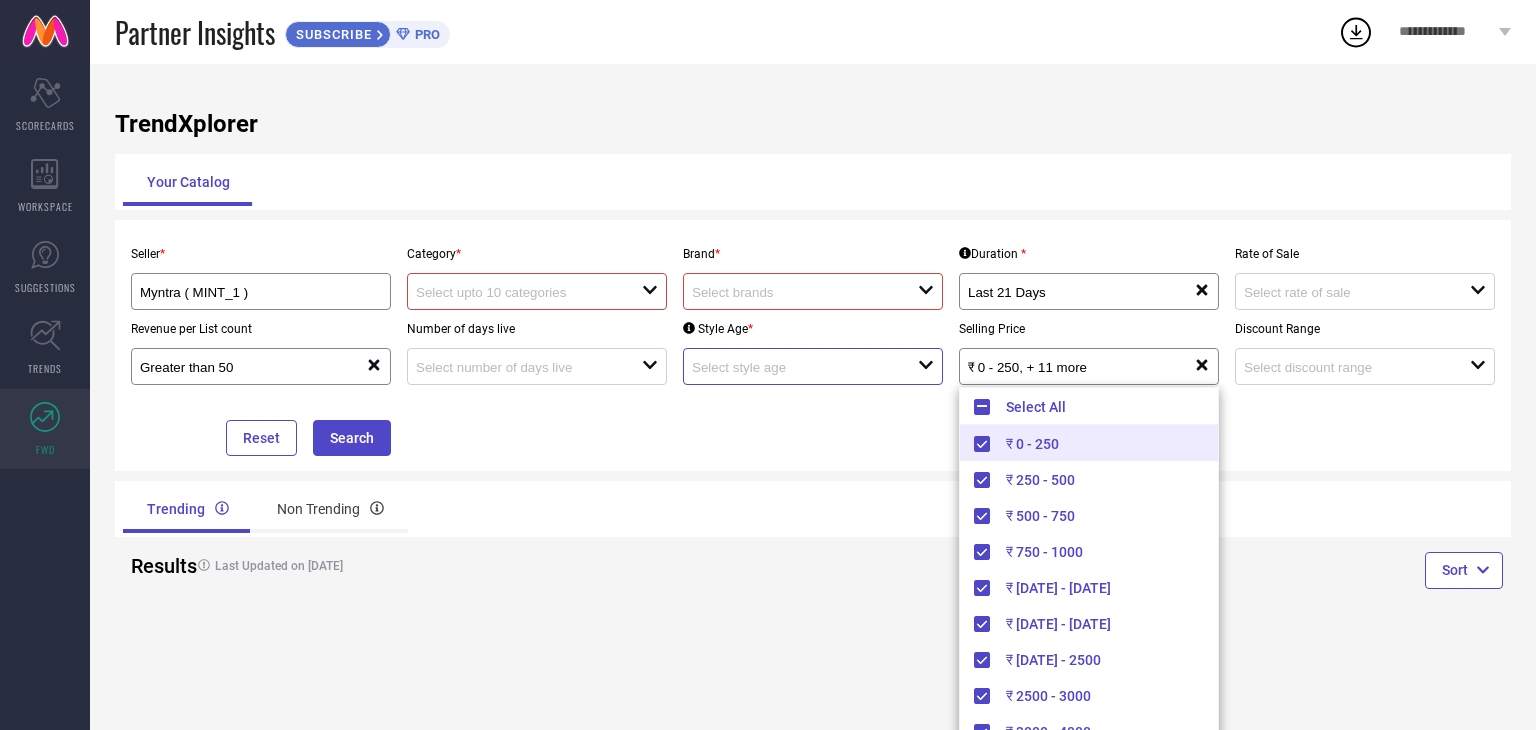 click at bounding box center [793, 367] 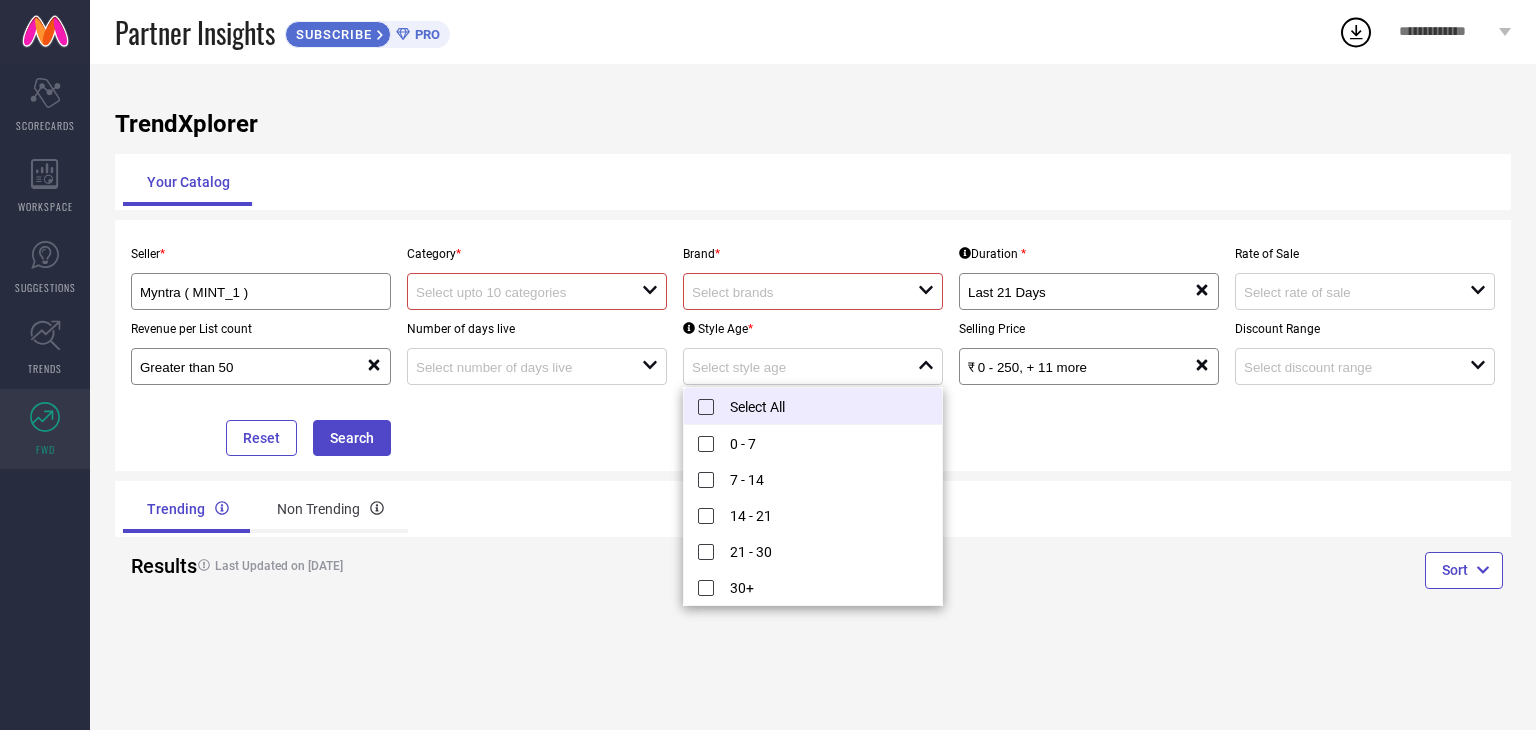click on "Select All" at bounding box center [813, 406] 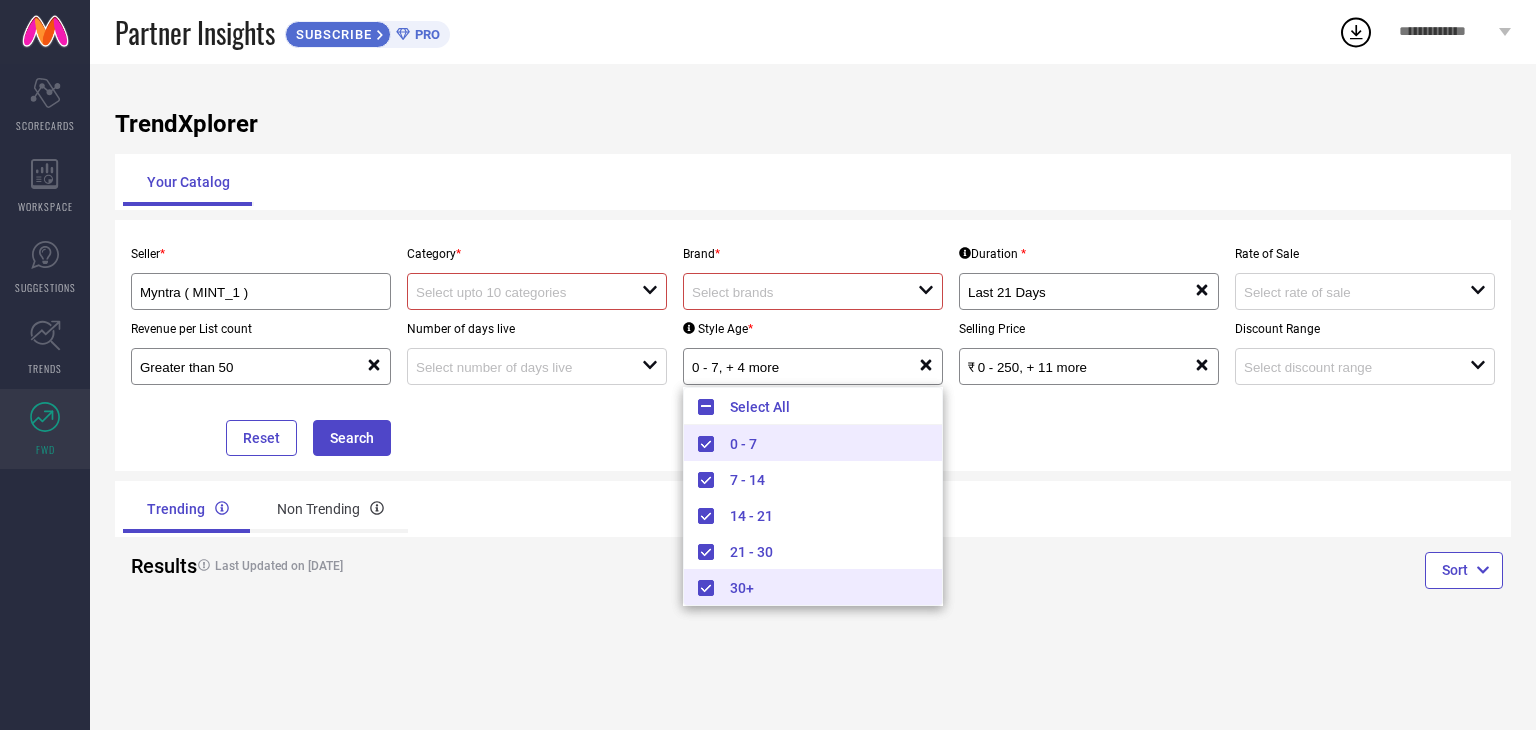 click on "30+" at bounding box center (813, 587) 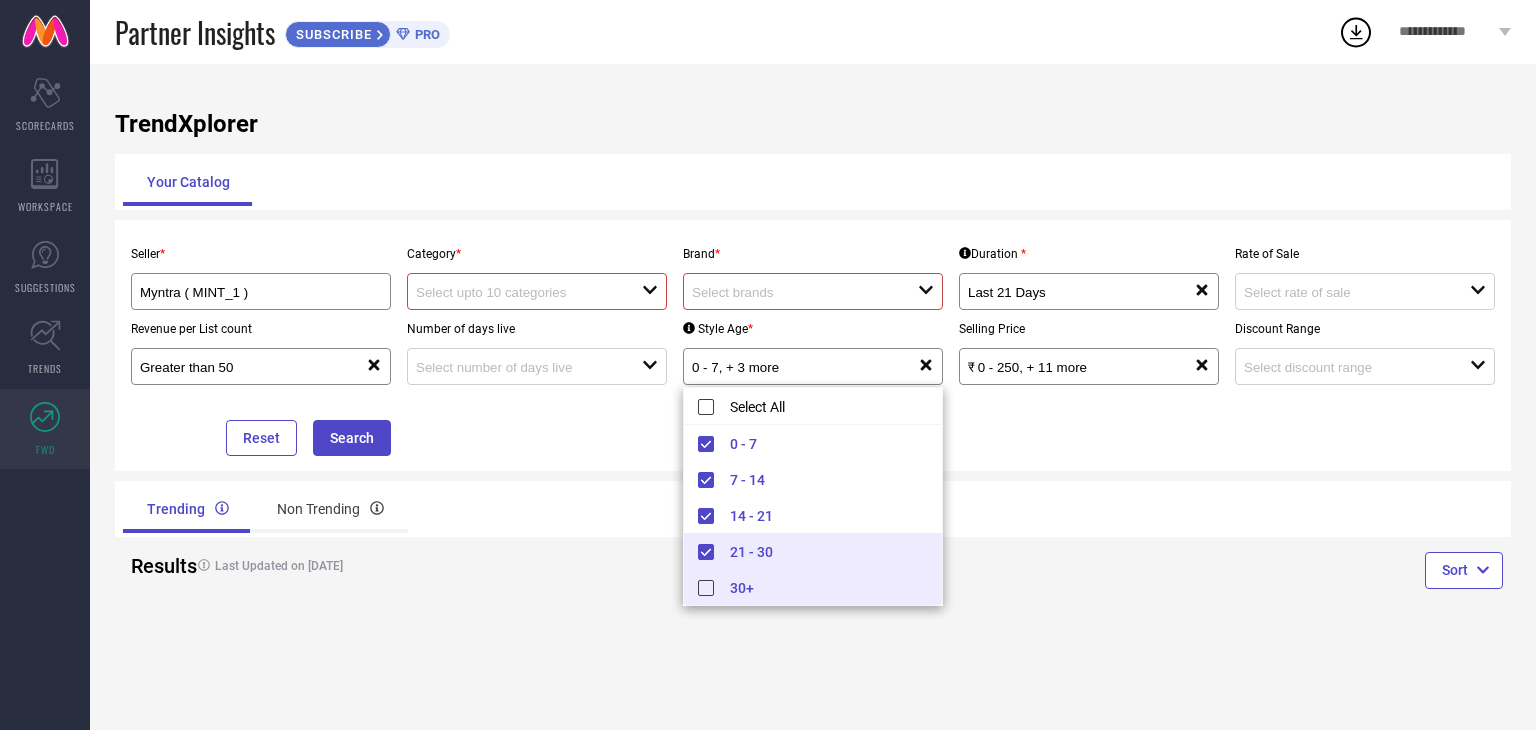 click on "21 - 30" at bounding box center (813, 551) 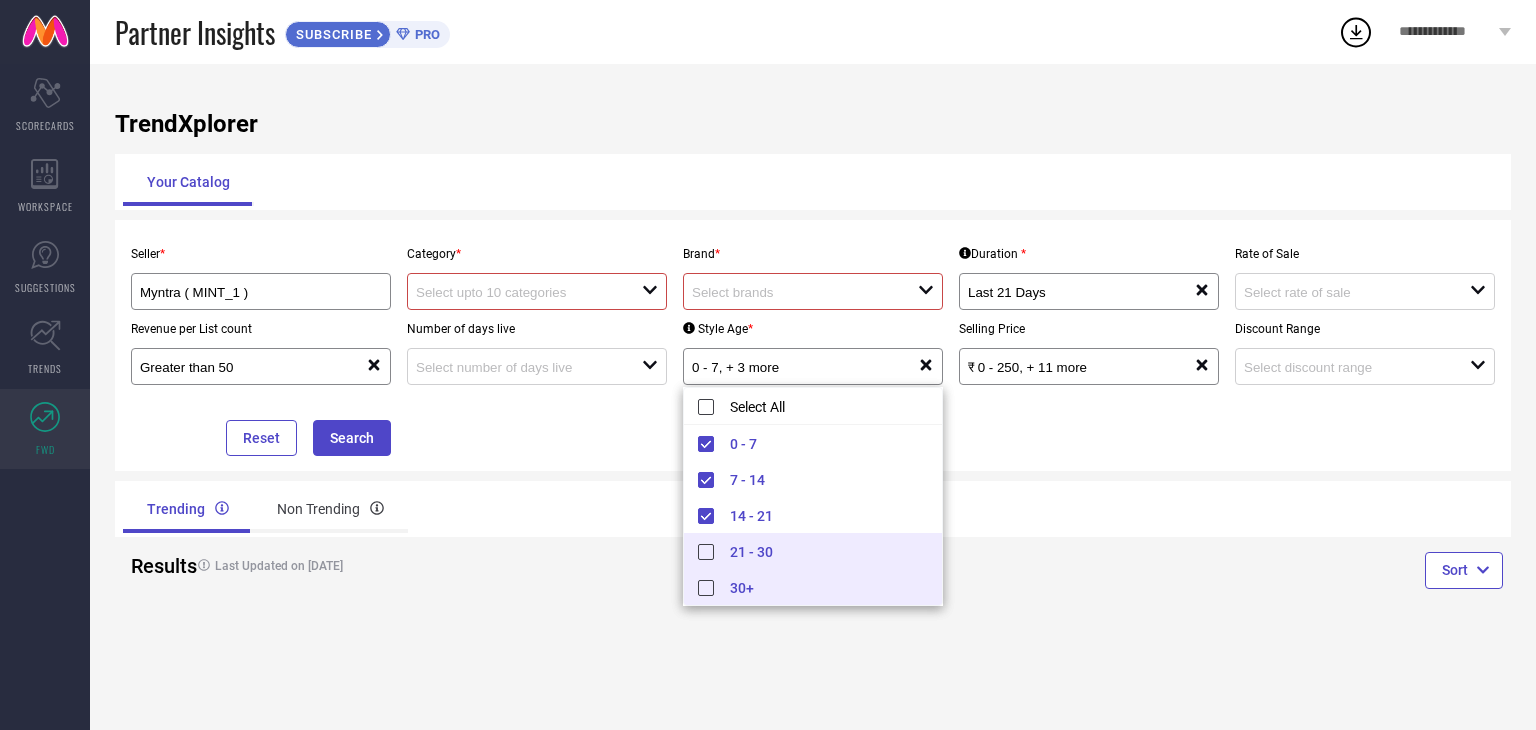 type on "0 - 7, + 2 more" 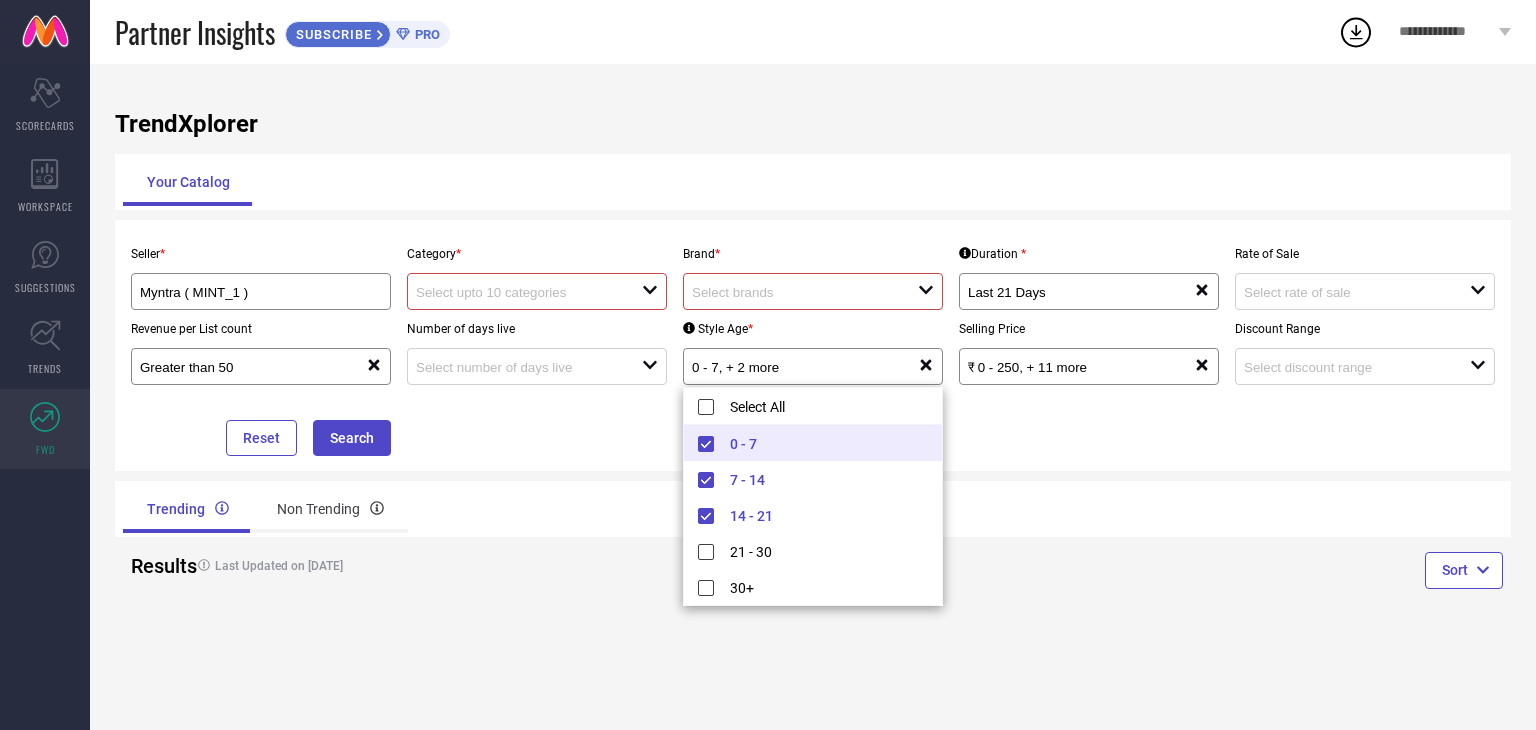 click on "Sort" at bounding box center [1162, 573] 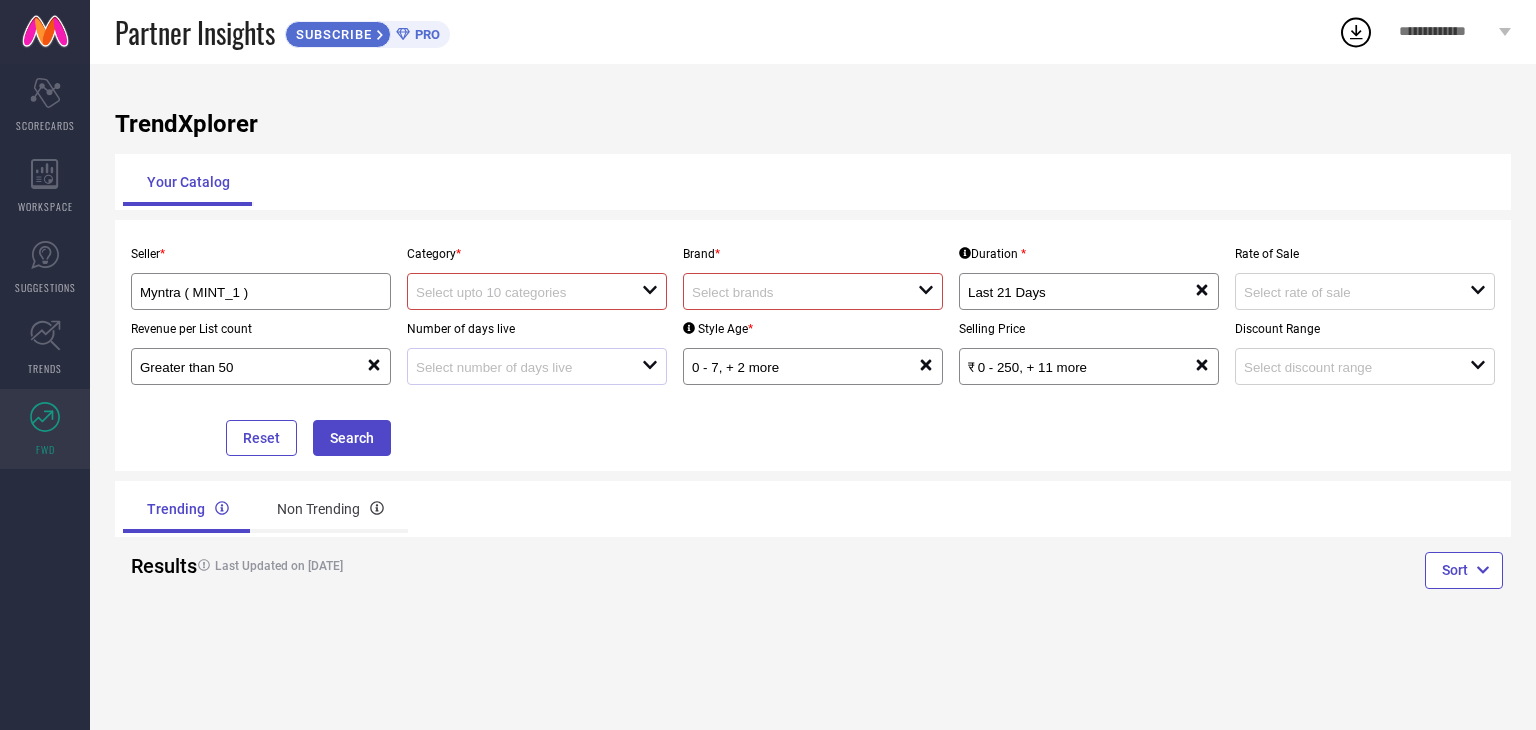 click at bounding box center (529, 366) 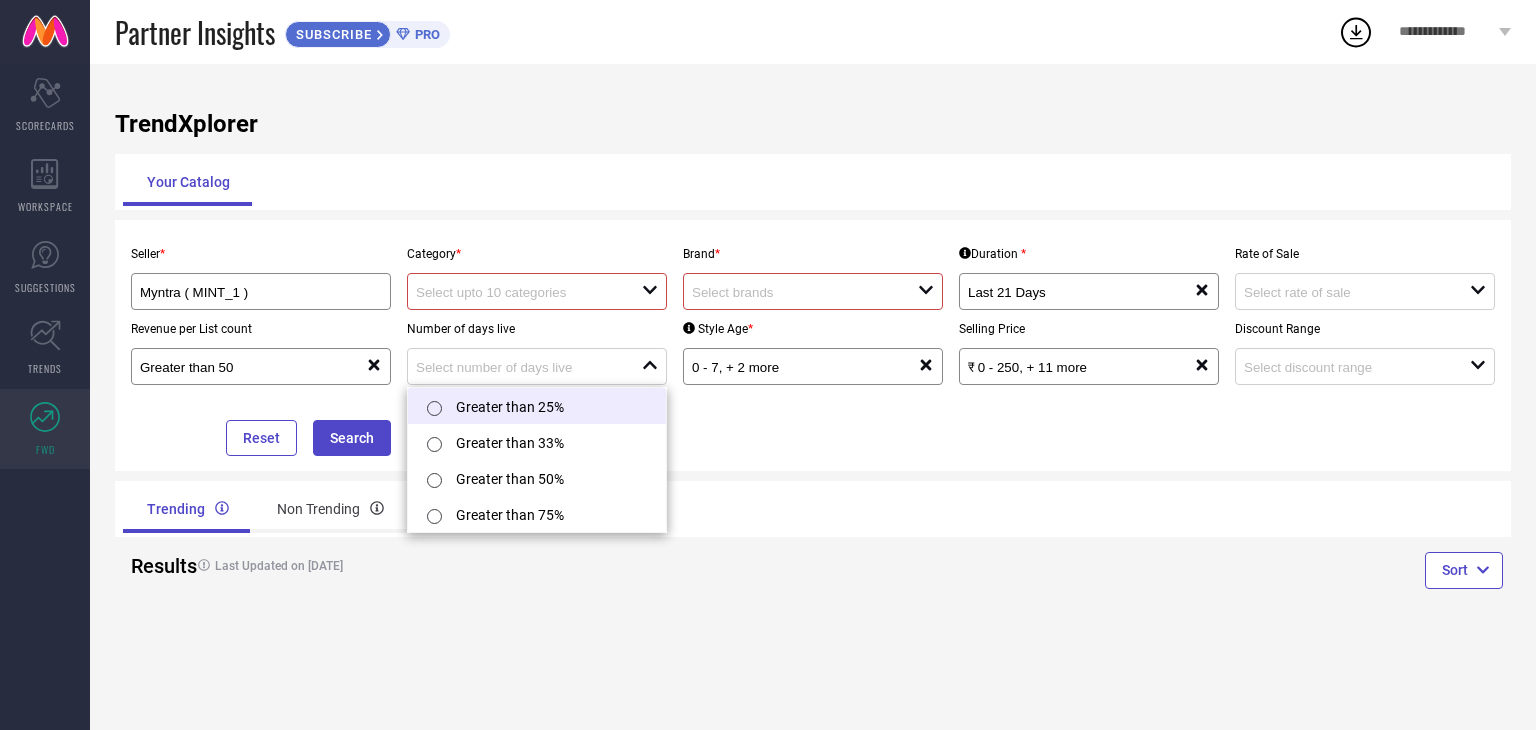 click at bounding box center [434, 408] 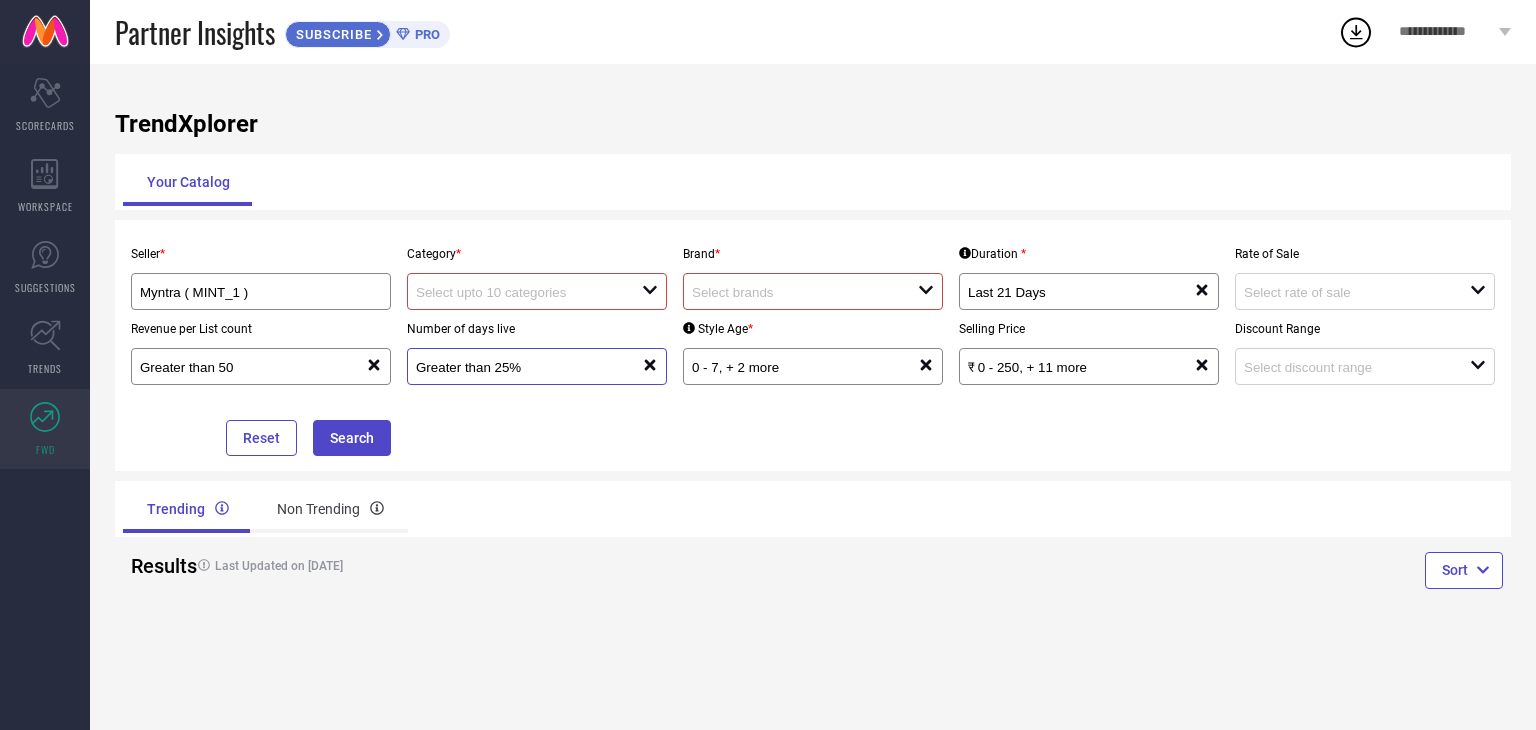 click on "Greater than 25%" at bounding box center (517, 367) 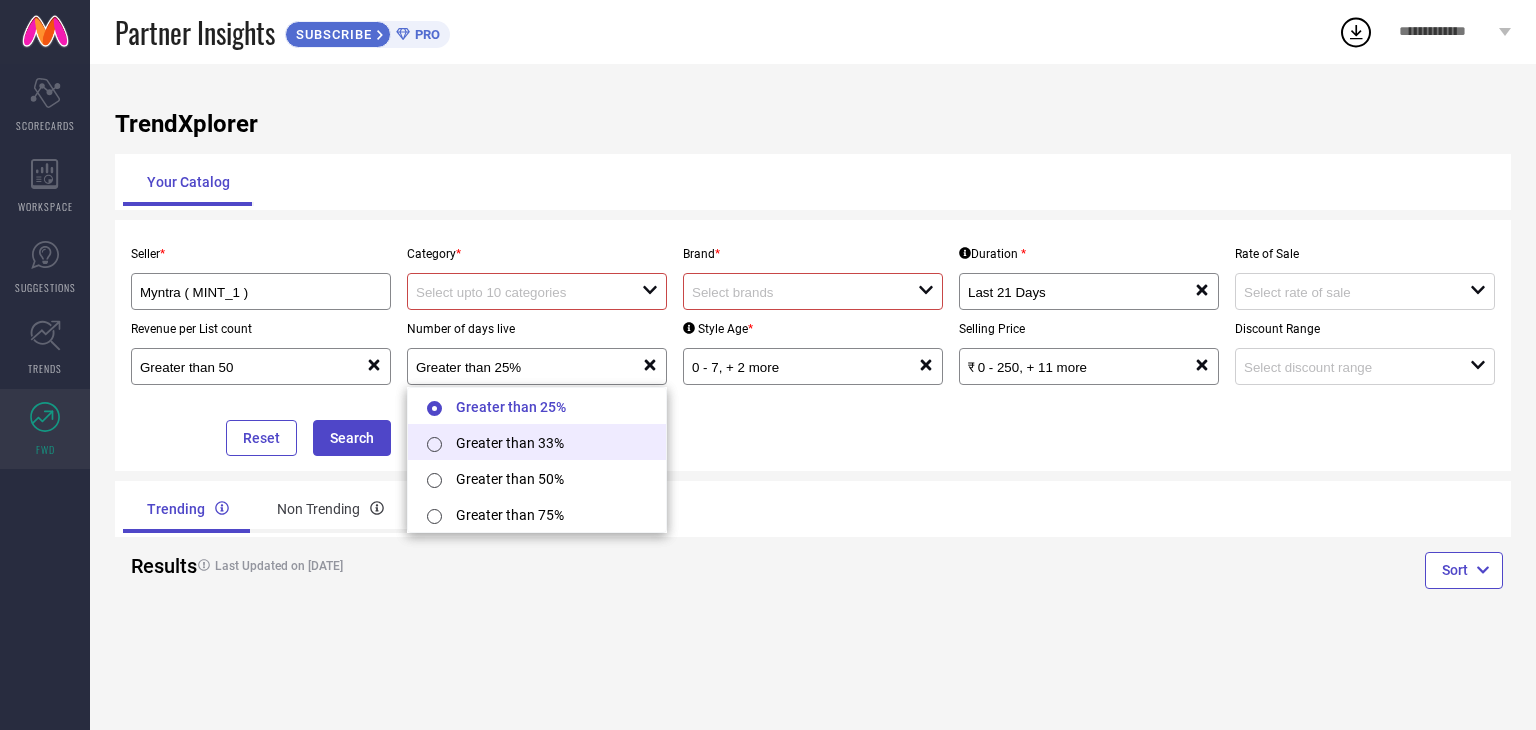 click at bounding box center (434, 444) 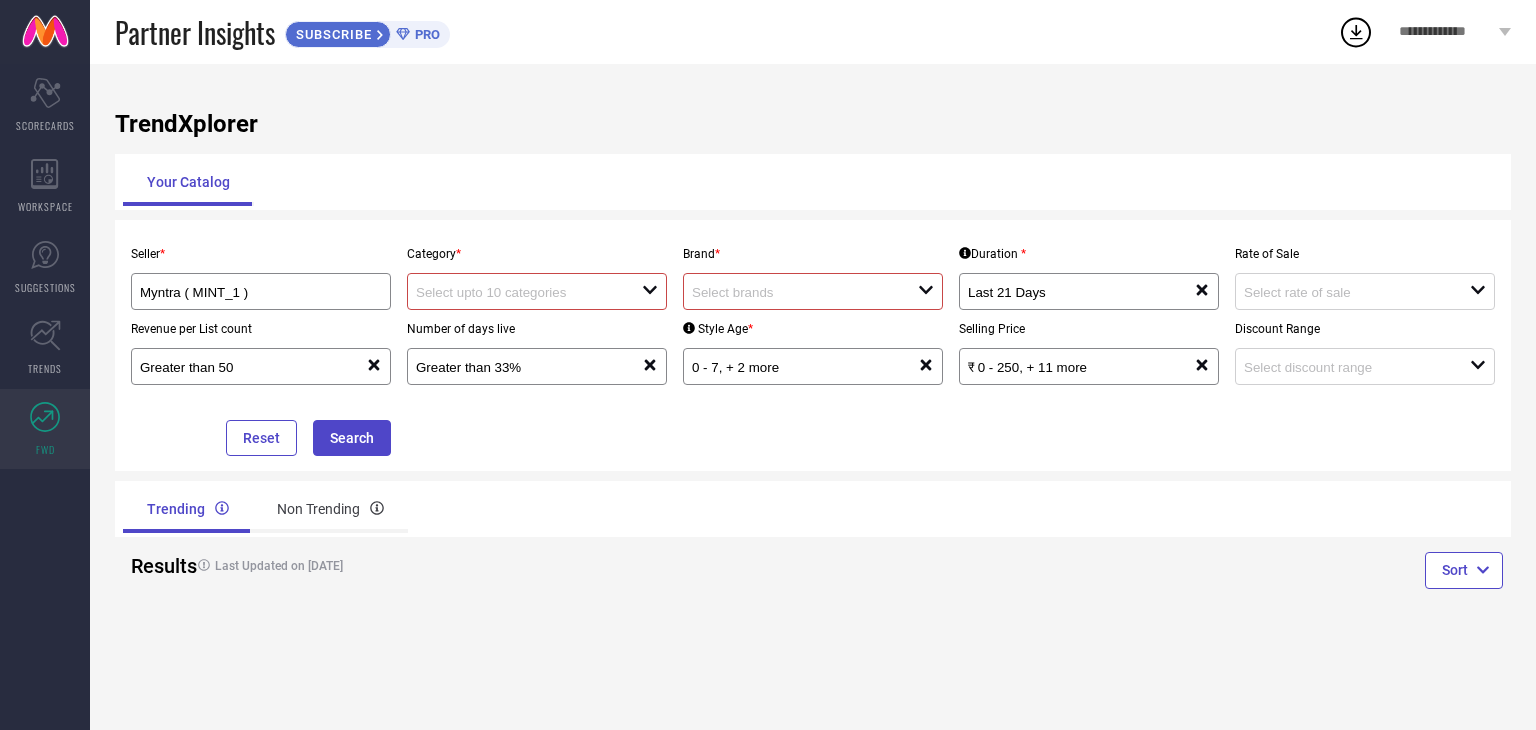click at bounding box center (517, 292) 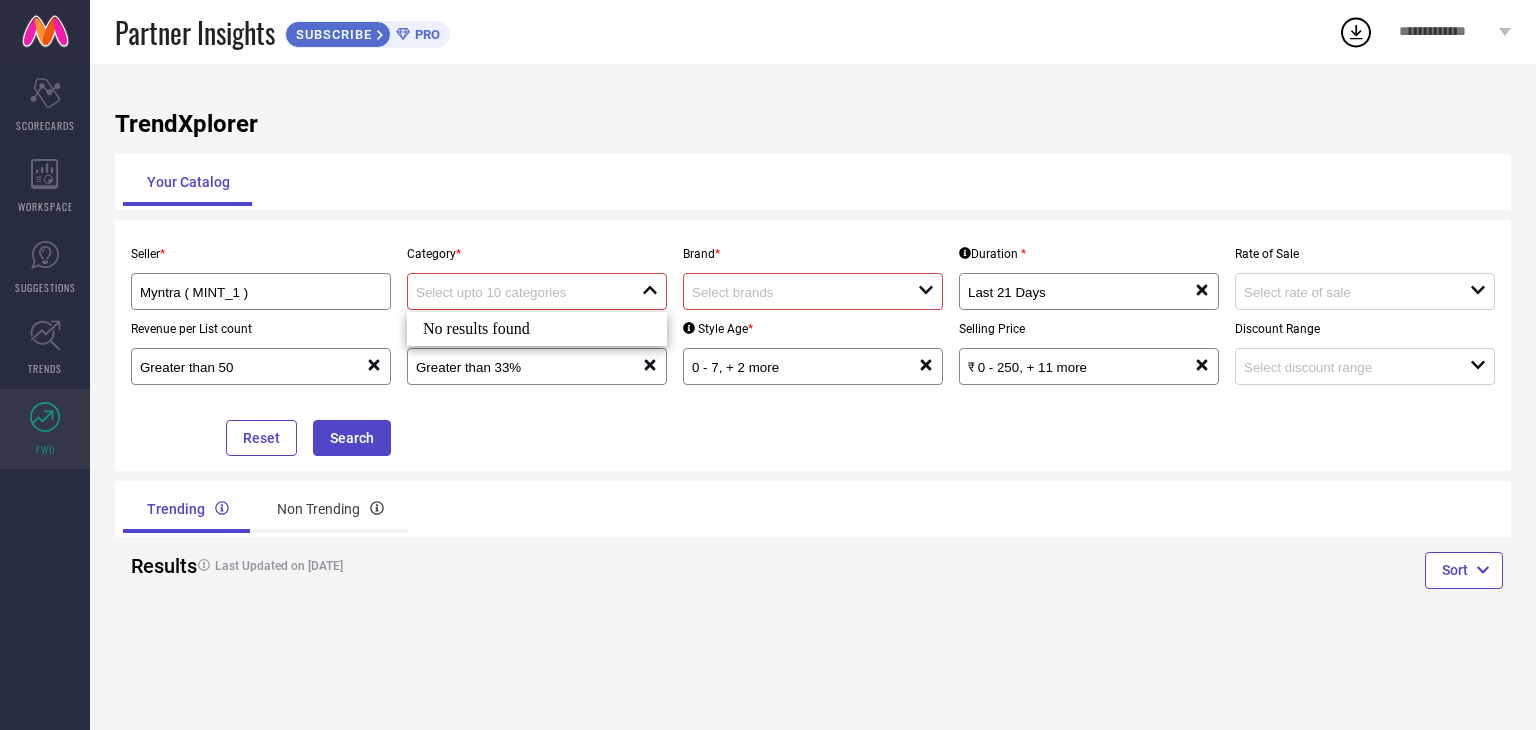 click on "open" at bounding box center (813, 291) 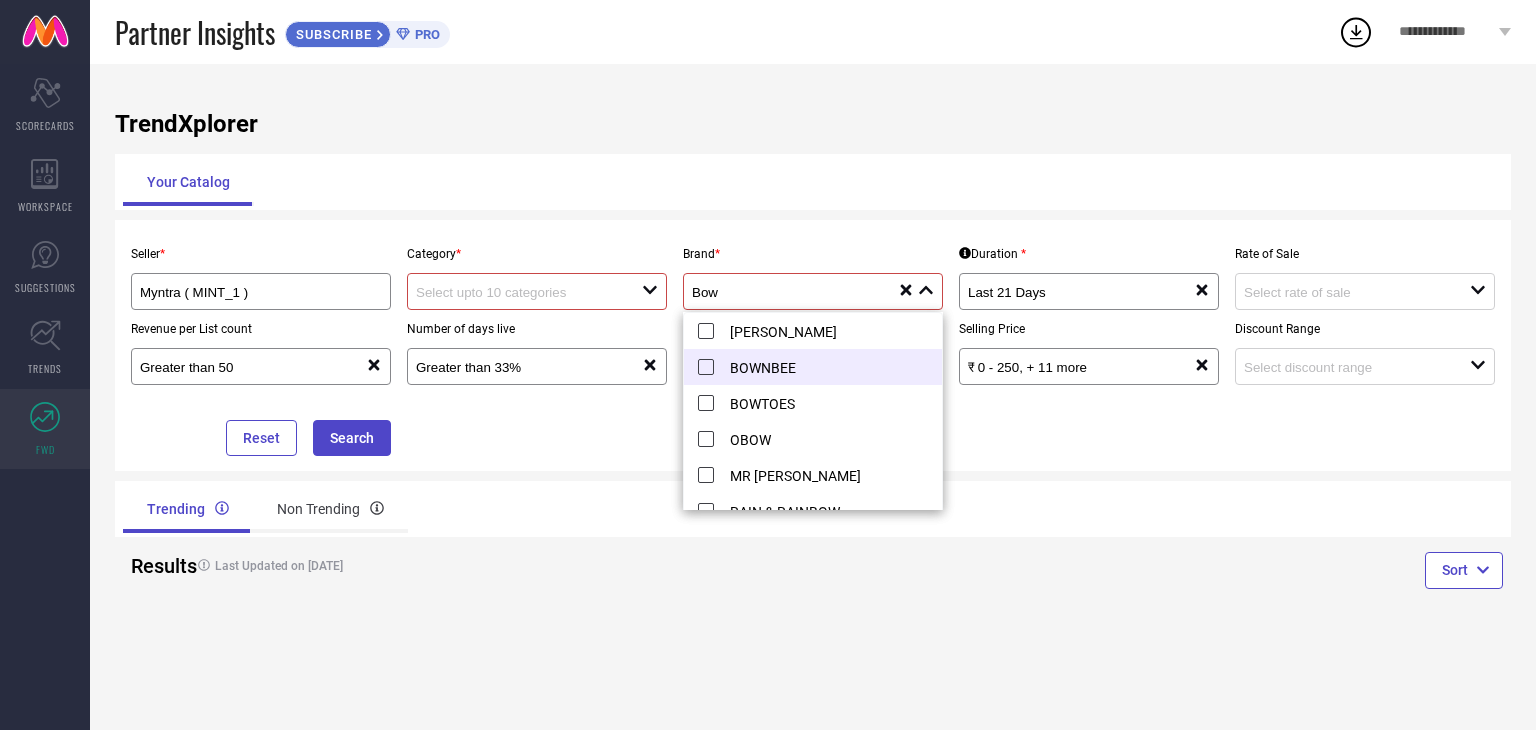type on "Bow" 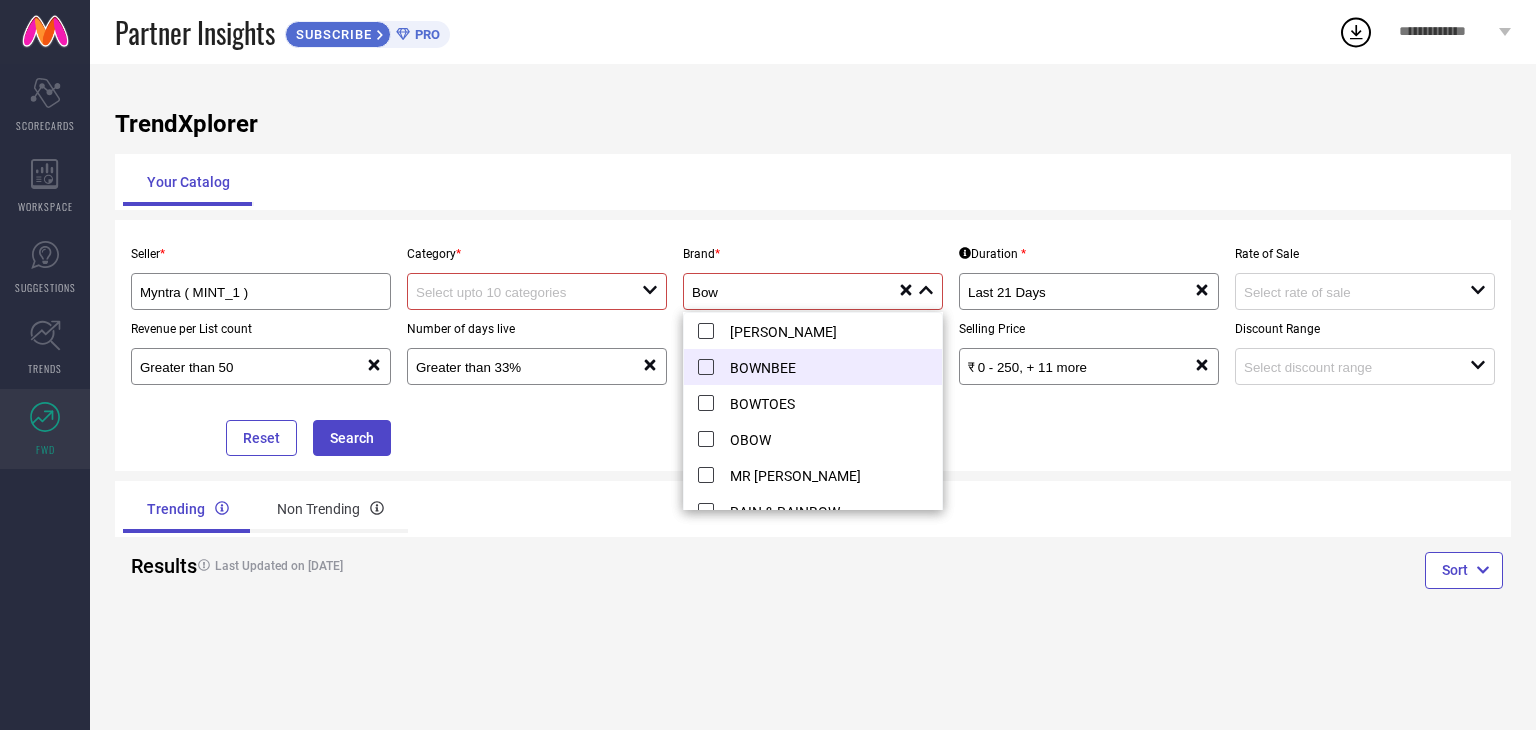 click on "BOWNBEE" at bounding box center [813, 367] 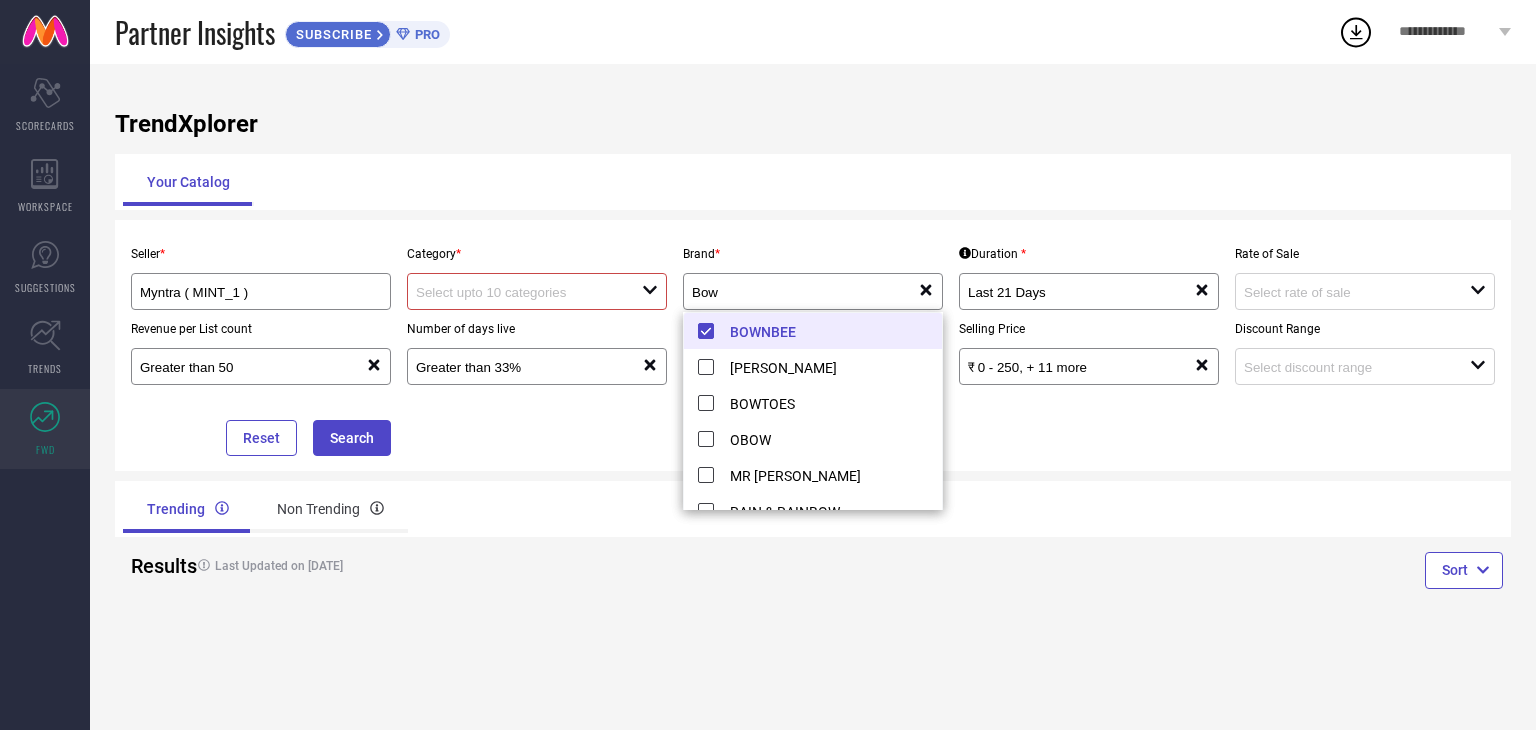 click on "Trending Non Trending" at bounding box center (813, 509) 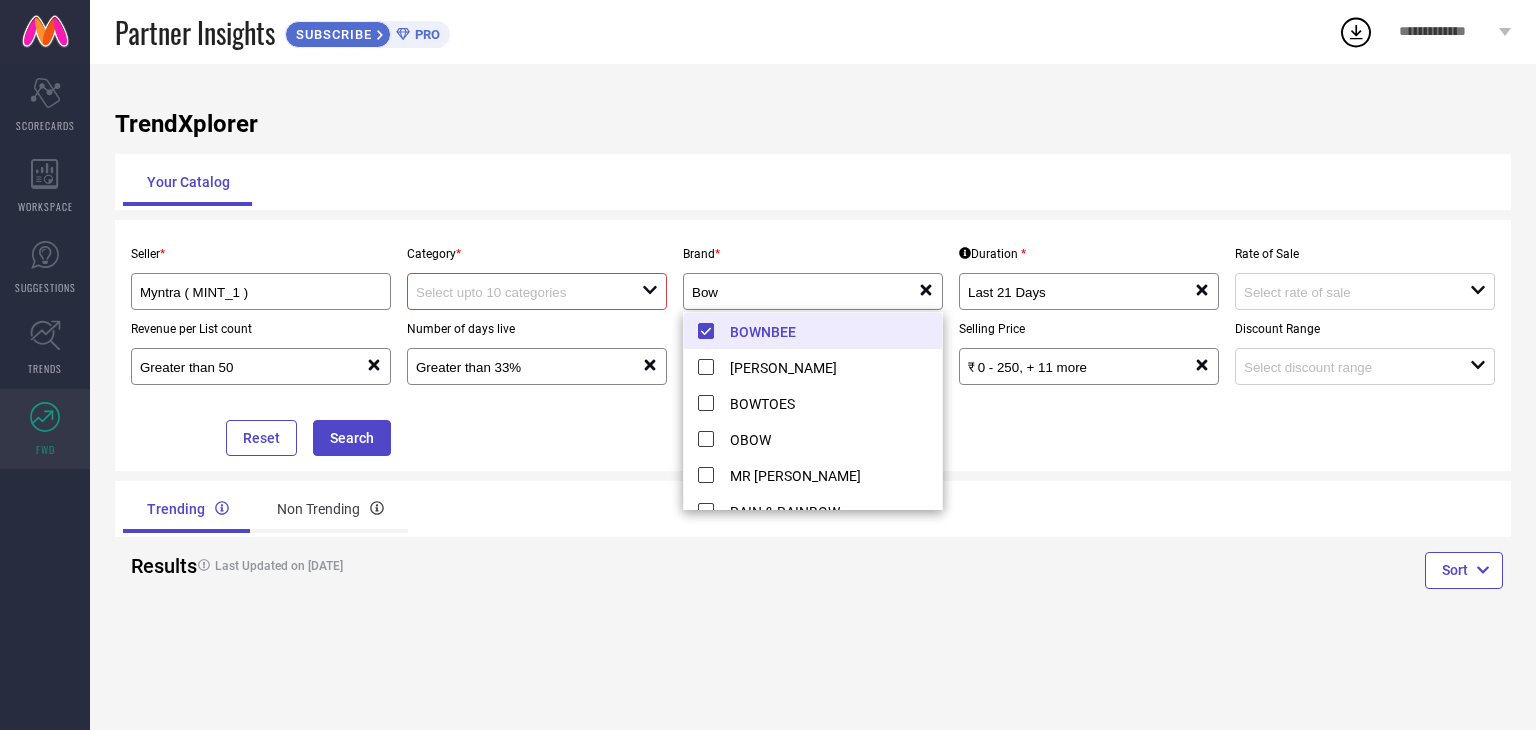 type 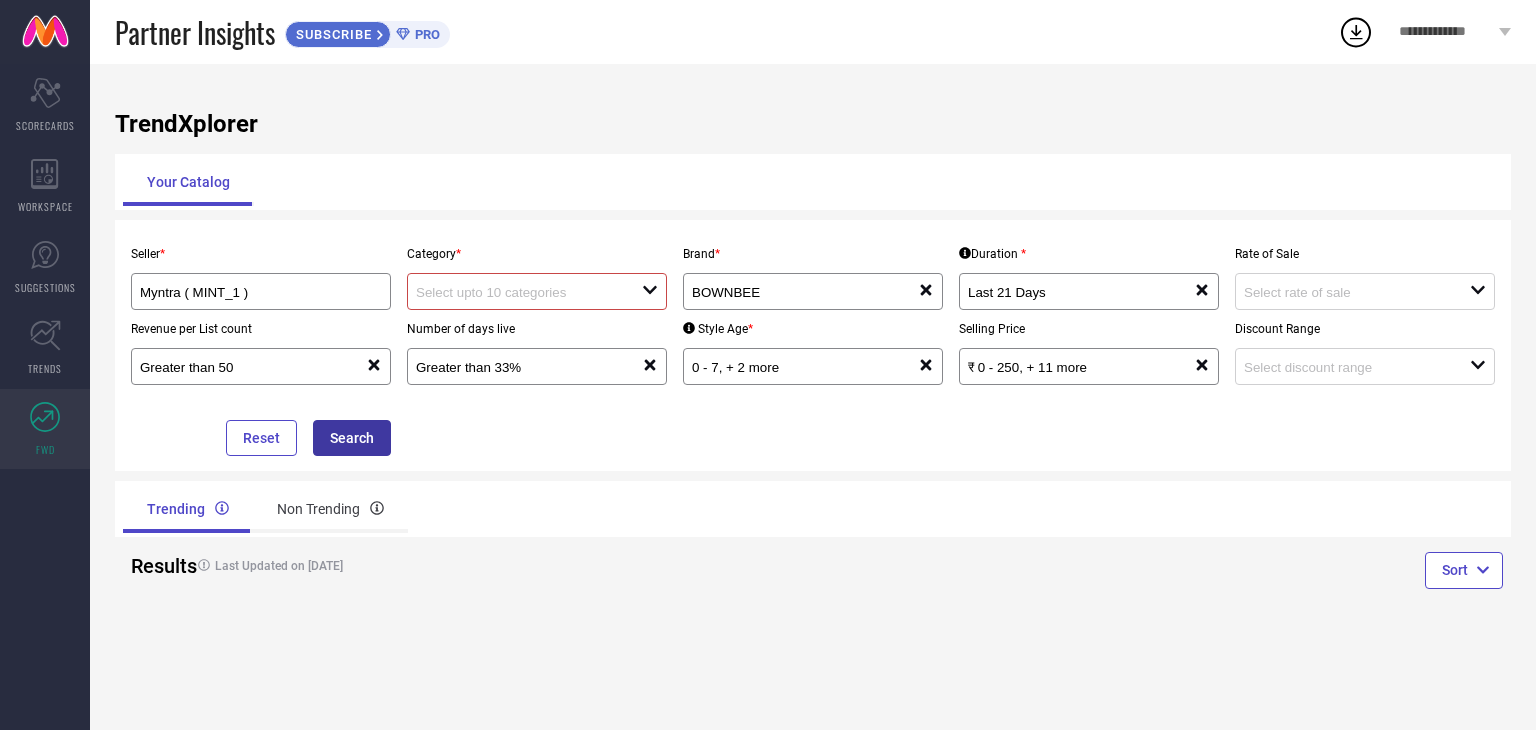 click on "Search" at bounding box center [352, 438] 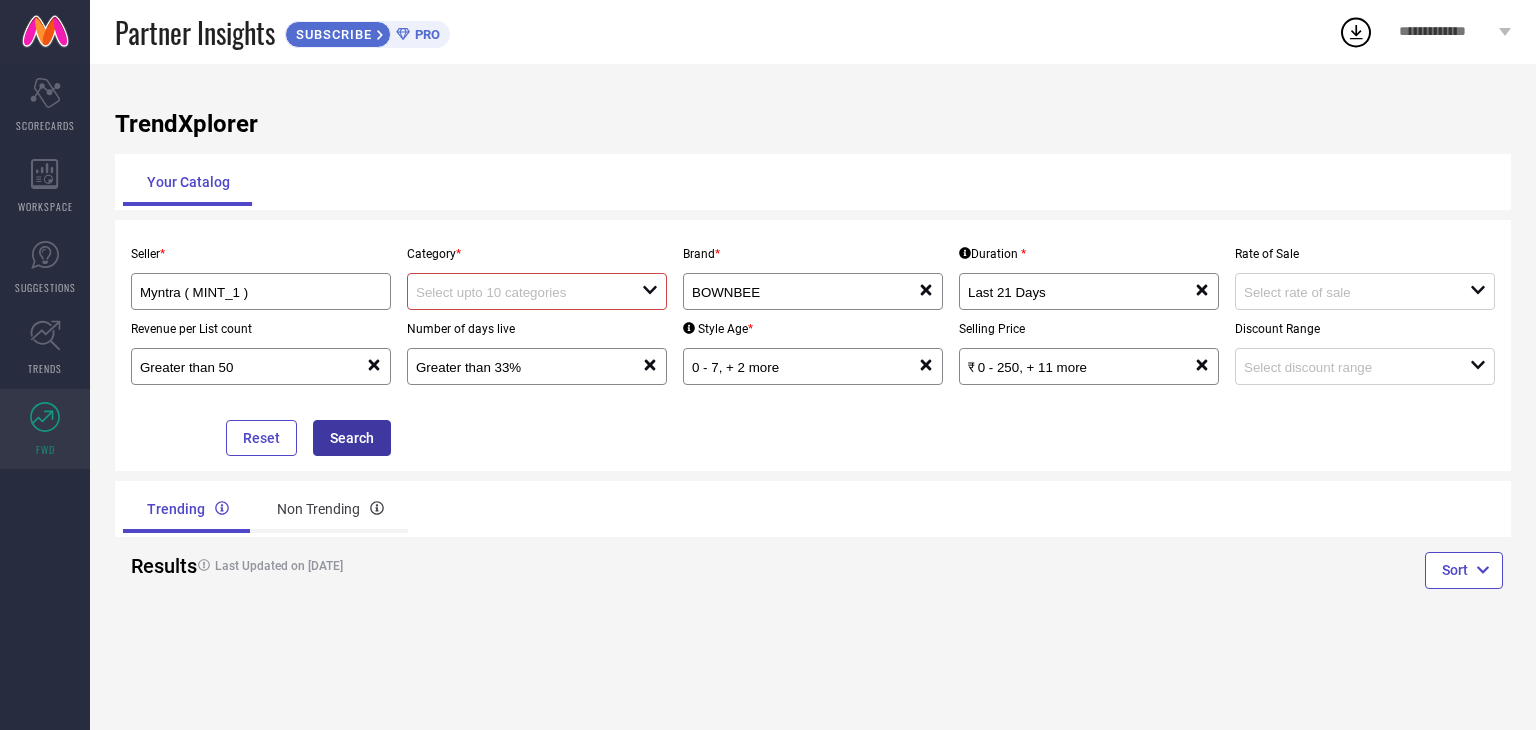 click on "Search" at bounding box center (352, 438) 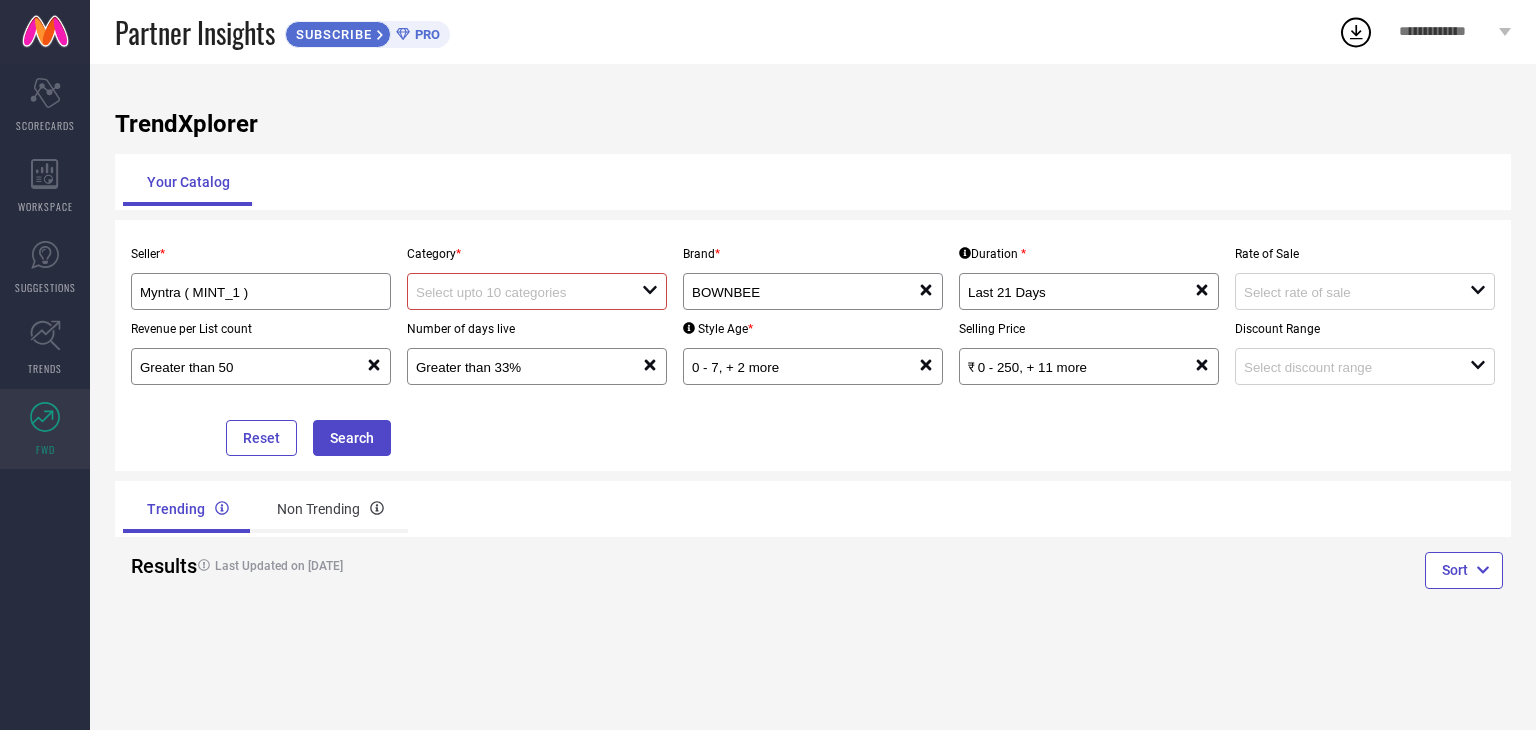 click on "open" at bounding box center [537, 291] 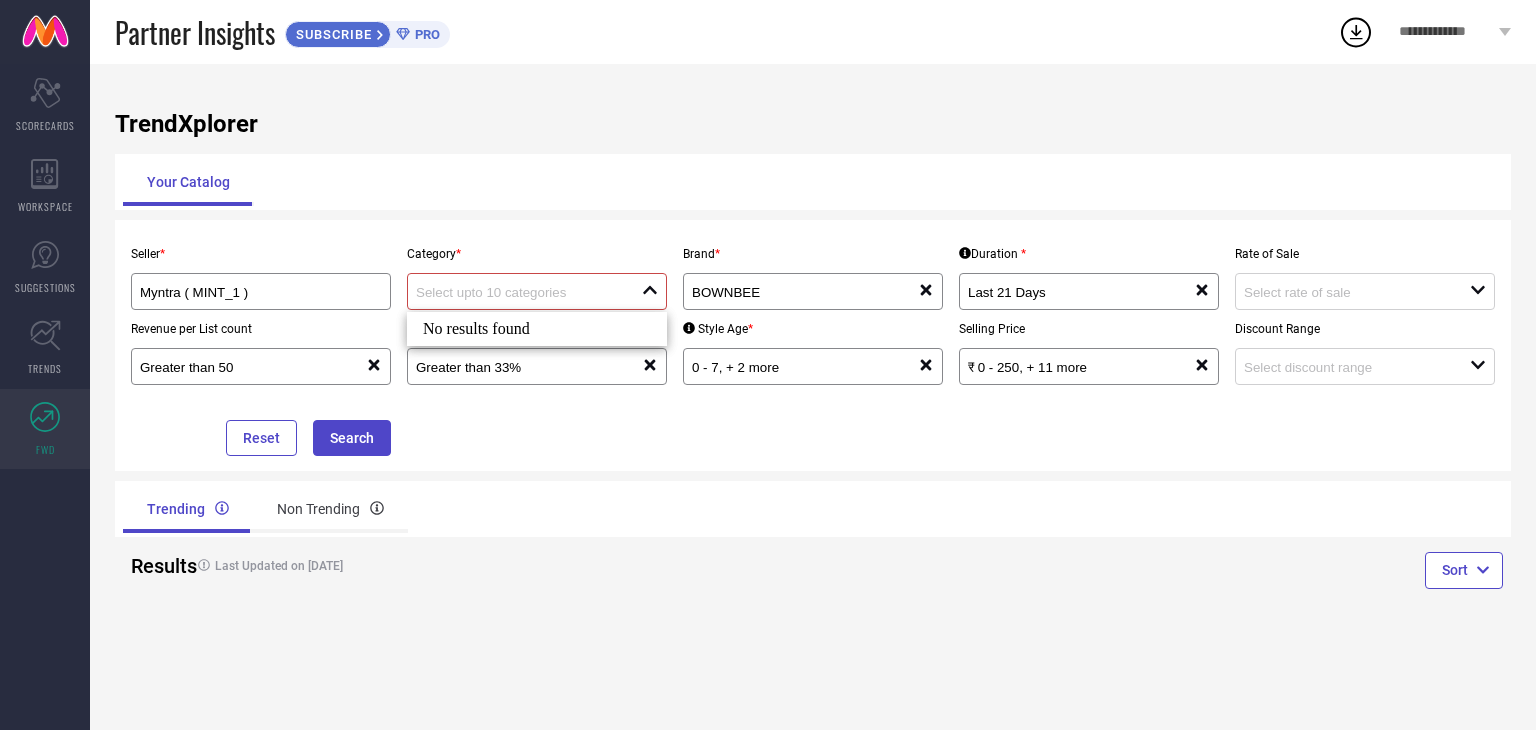 click on "No results found" at bounding box center [537, 329] 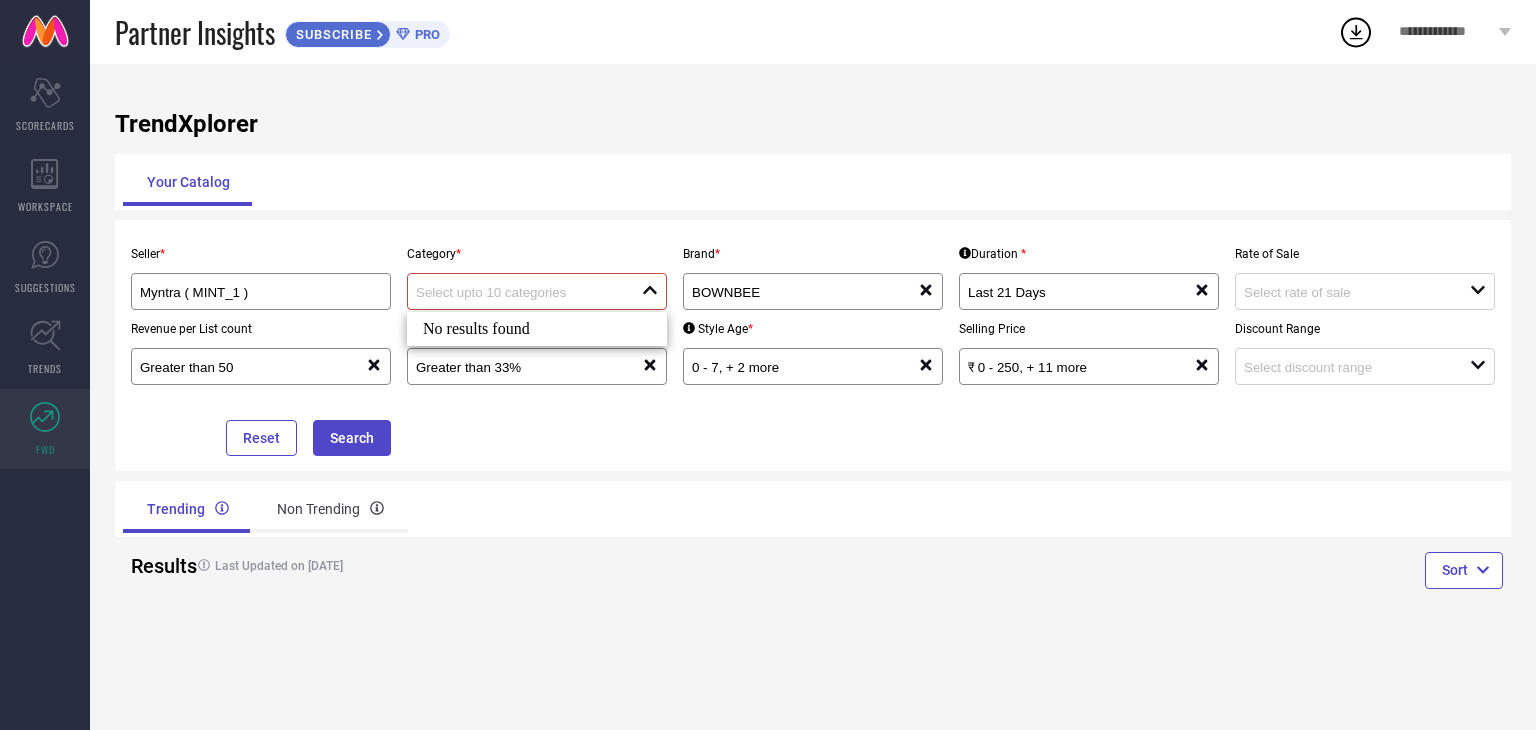 click on "close" at bounding box center (537, 291) 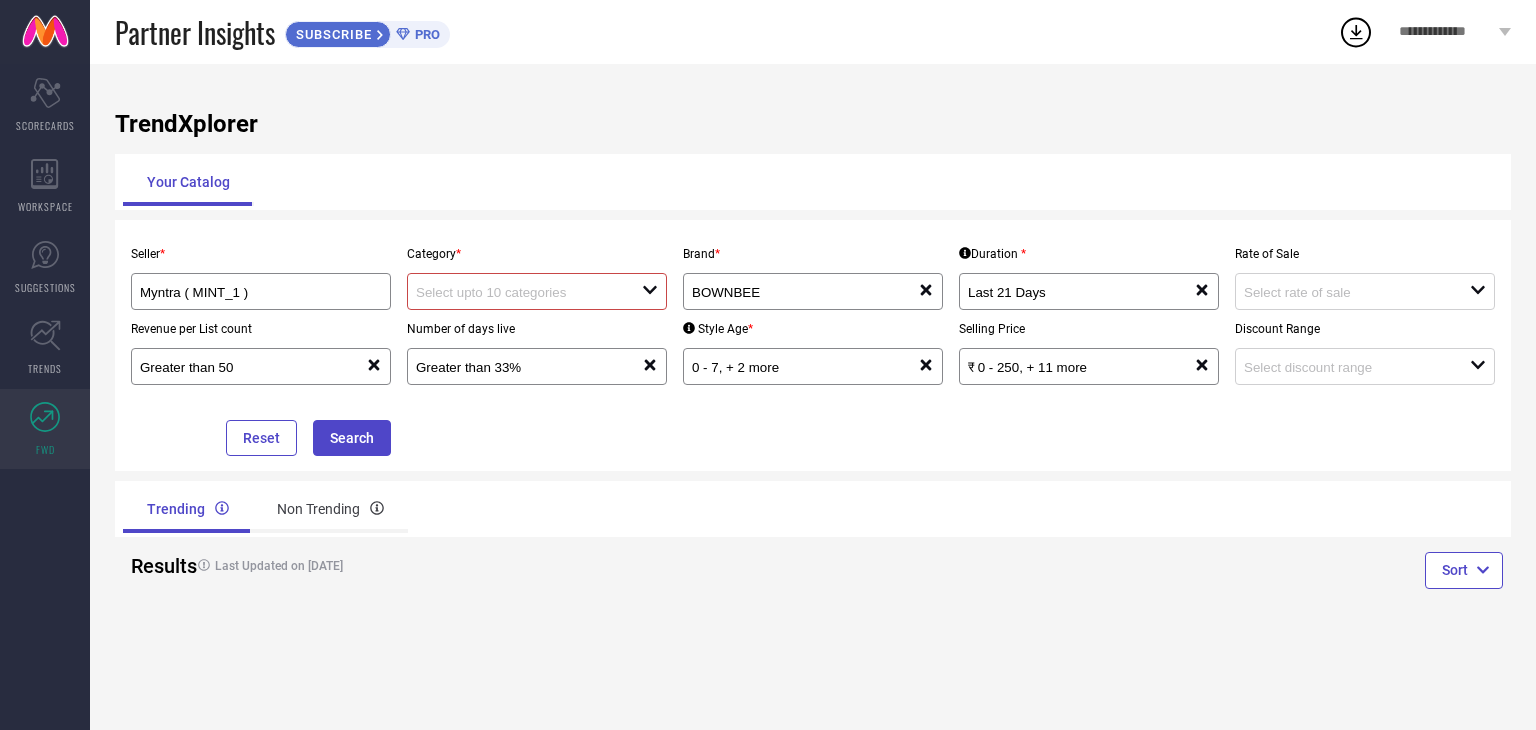 click on "open" at bounding box center (537, 291) 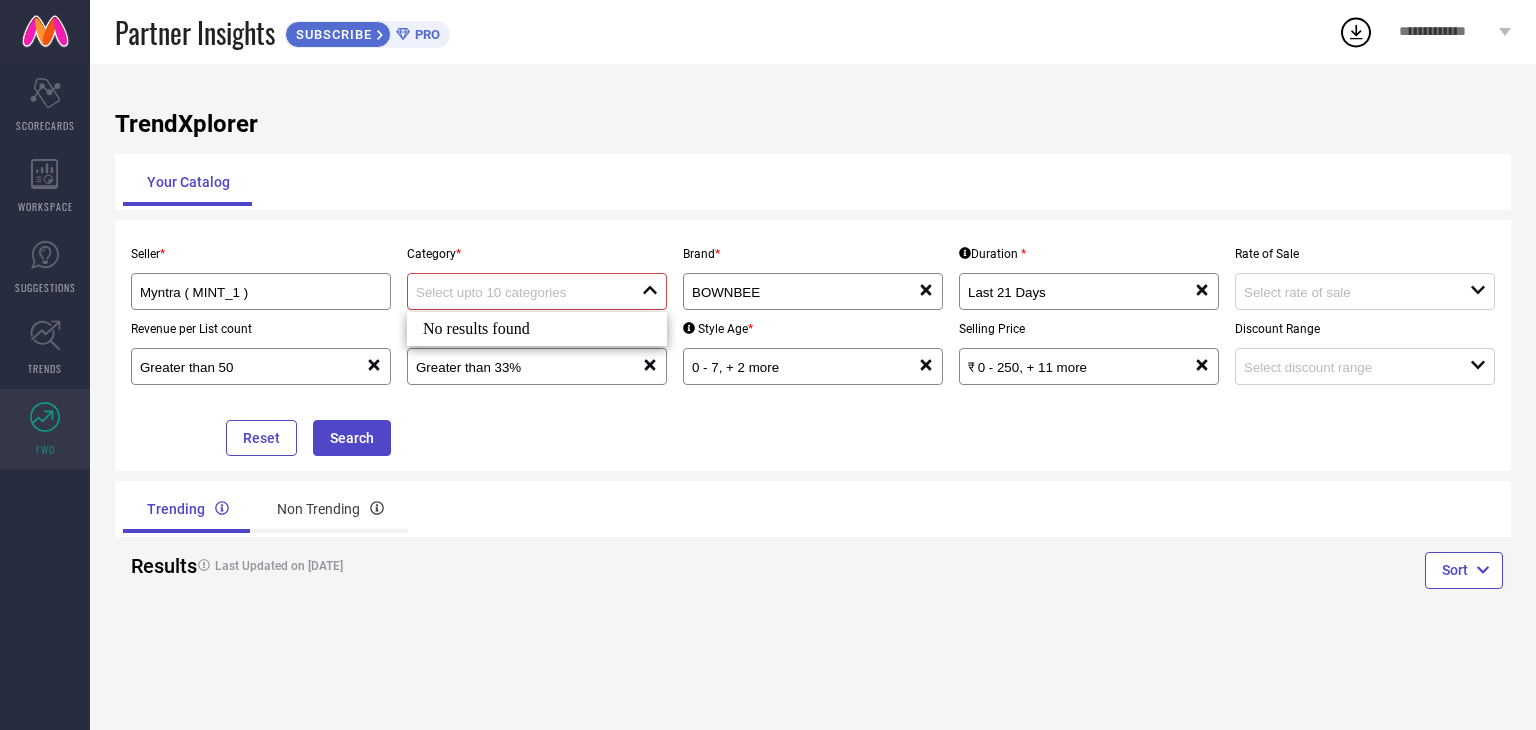 click on "close" at bounding box center (537, 291) 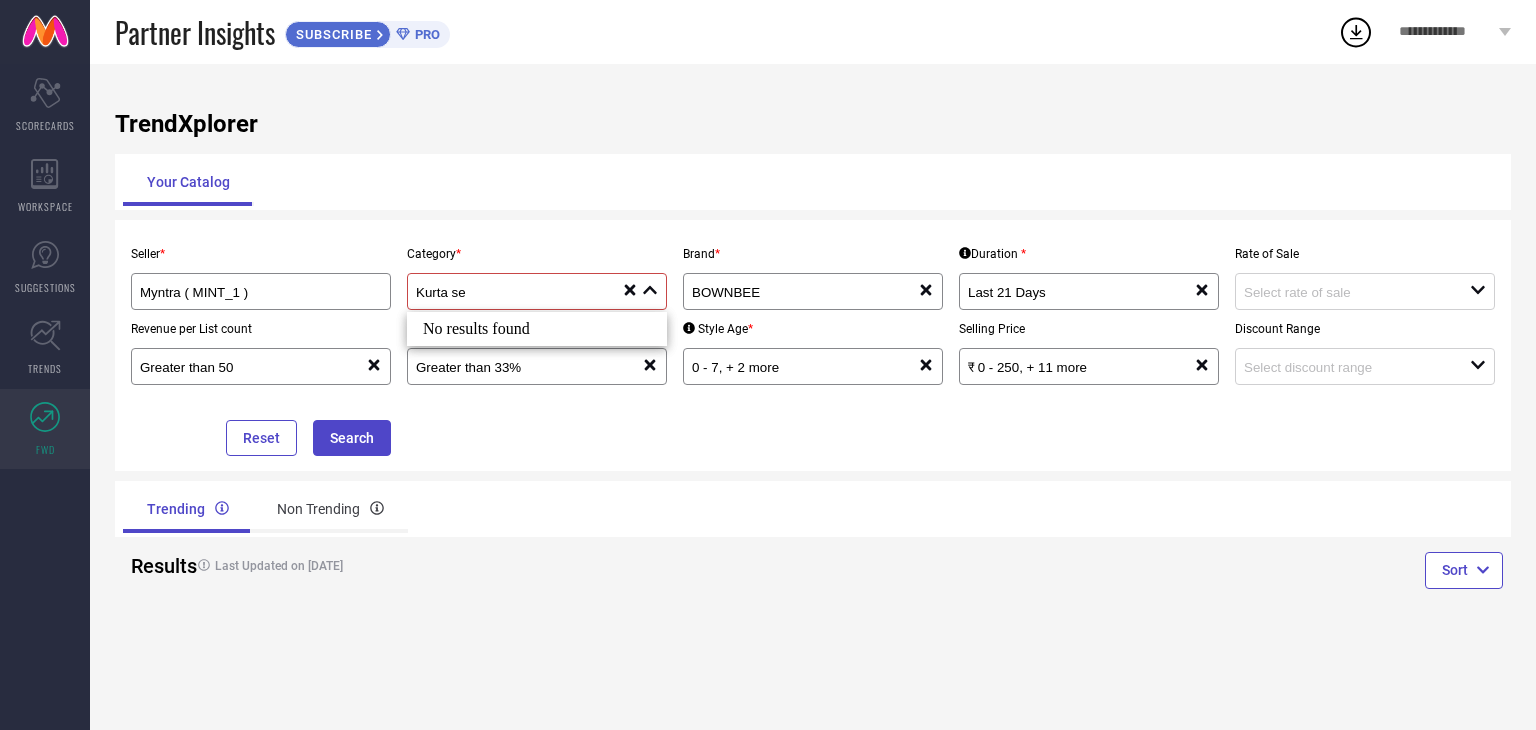 type on "Kurta se" 